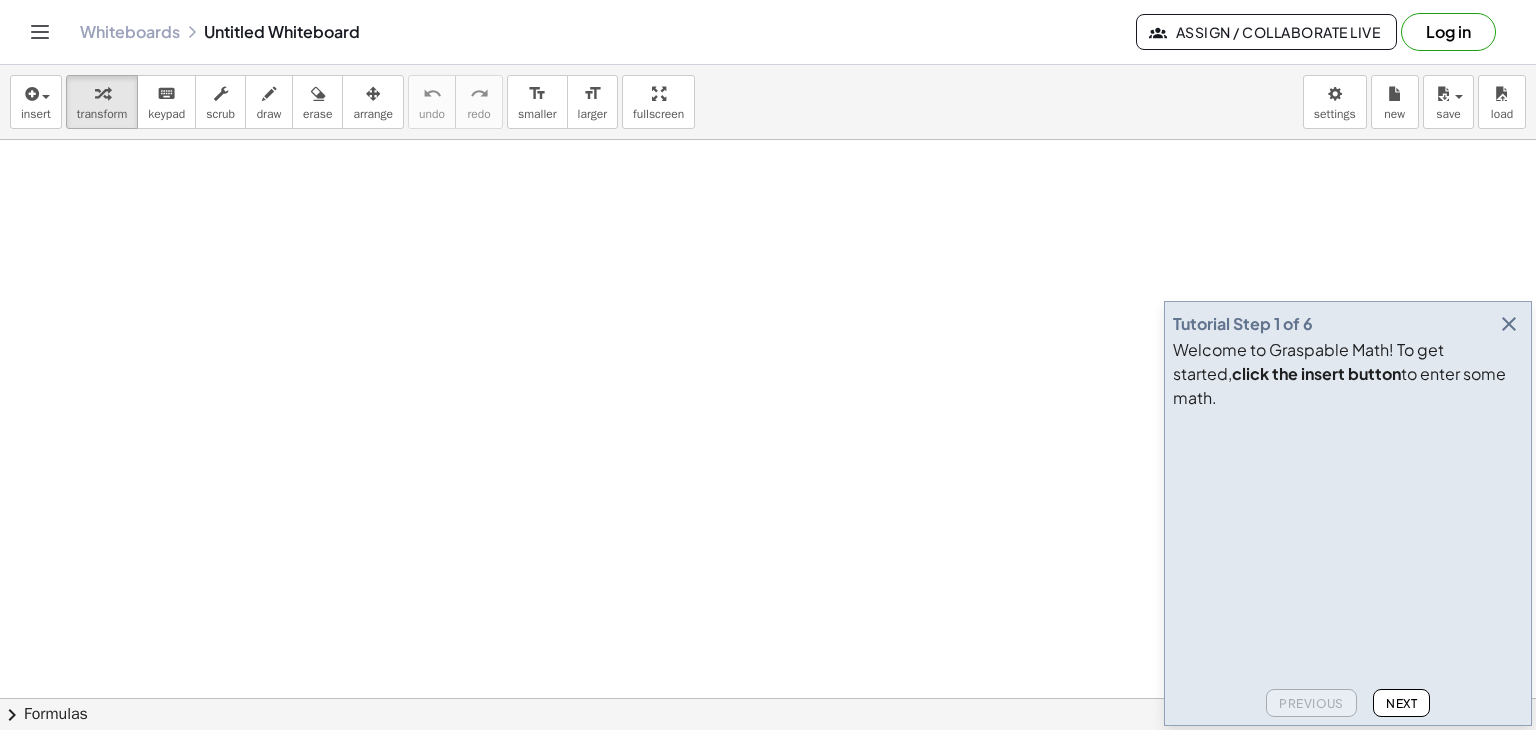 scroll, scrollTop: 0, scrollLeft: 0, axis: both 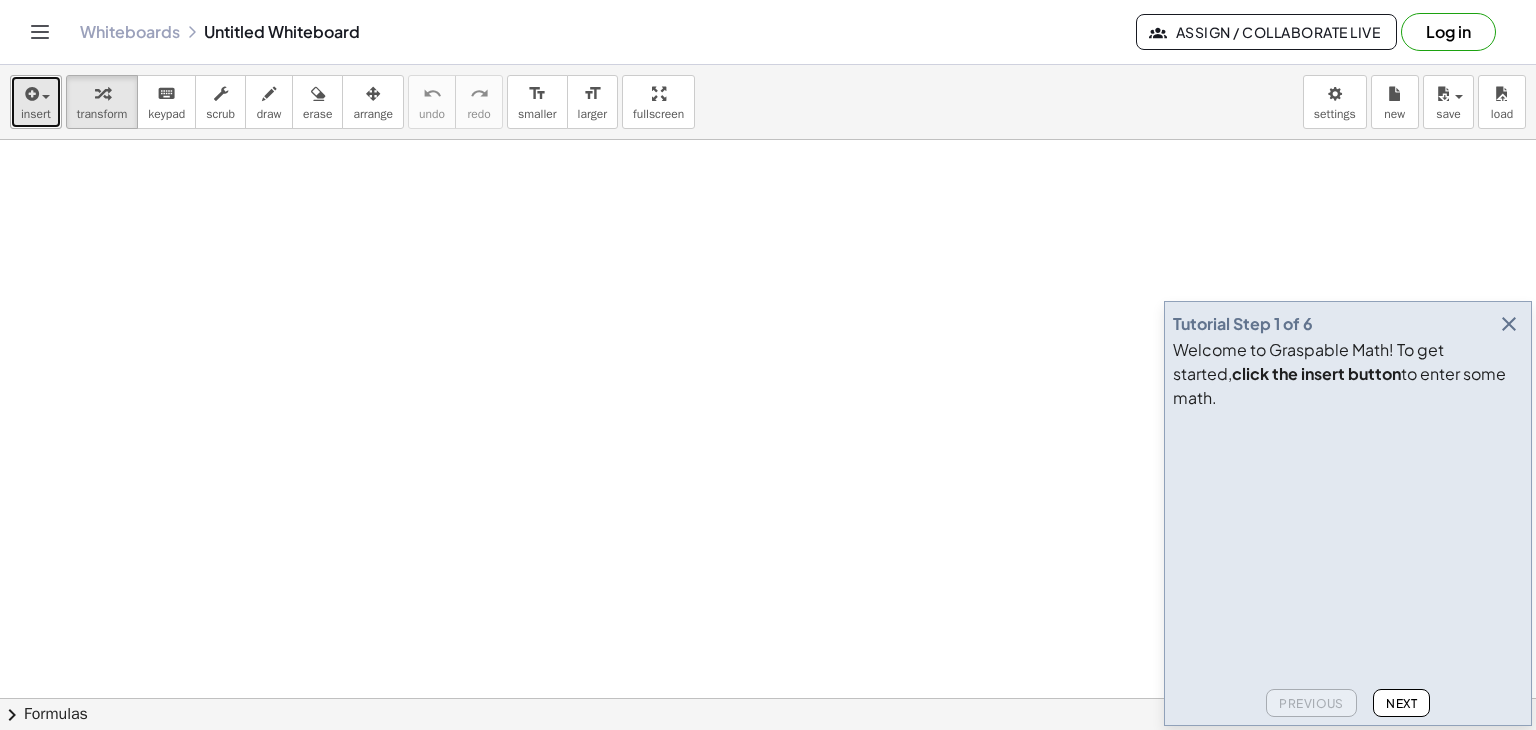 click at bounding box center [30, 94] 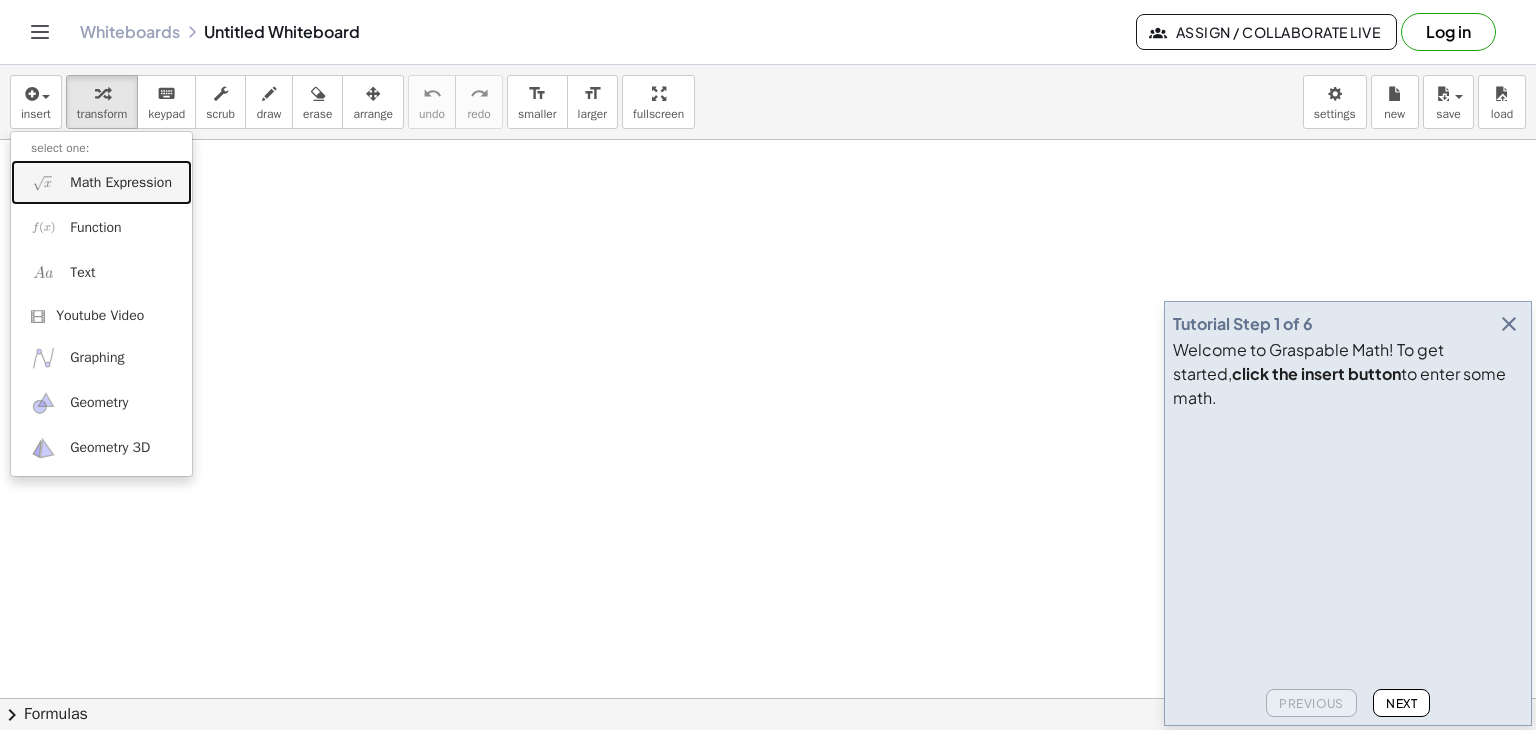 click on "Math Expression" at bounding box center [101, 182] 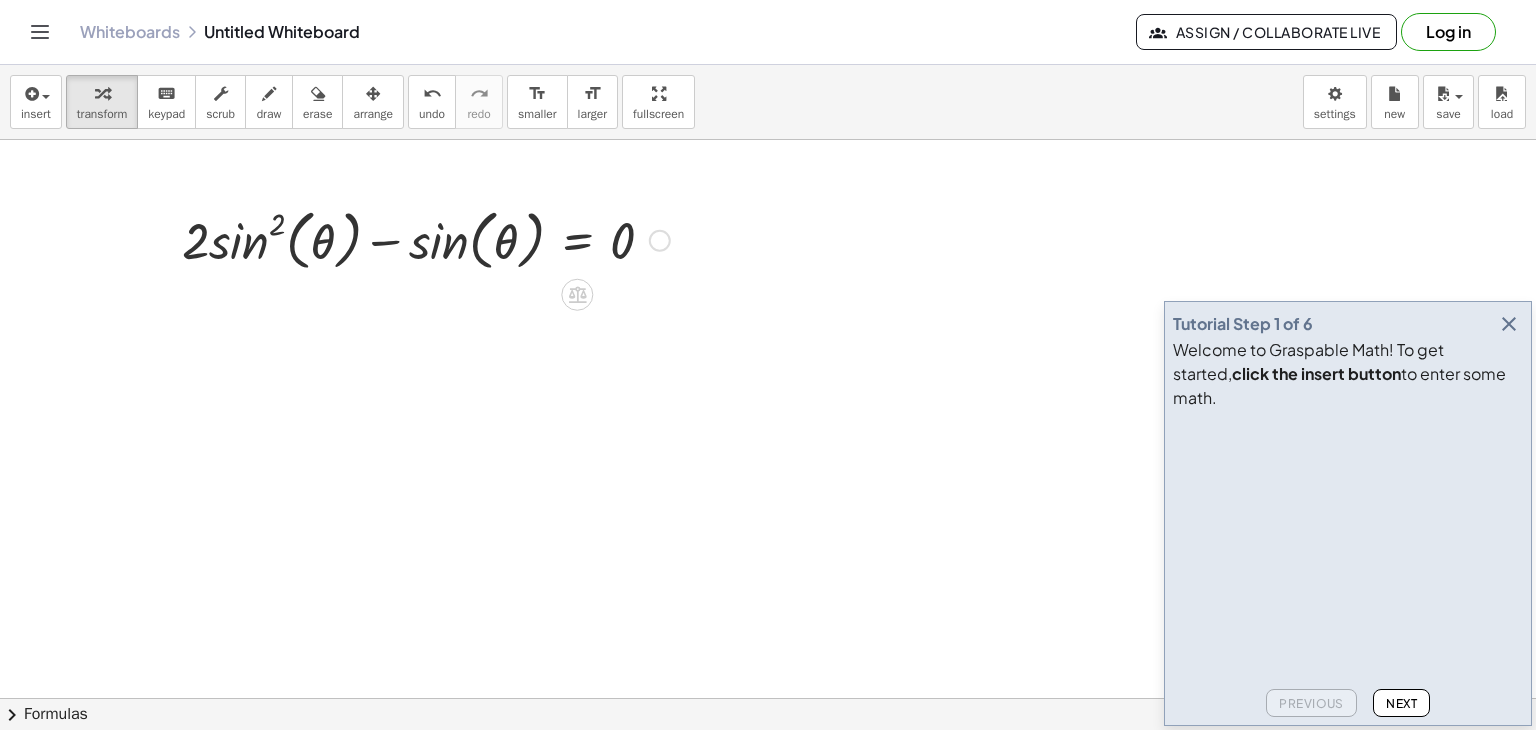 click at bounding box center [660, 241] 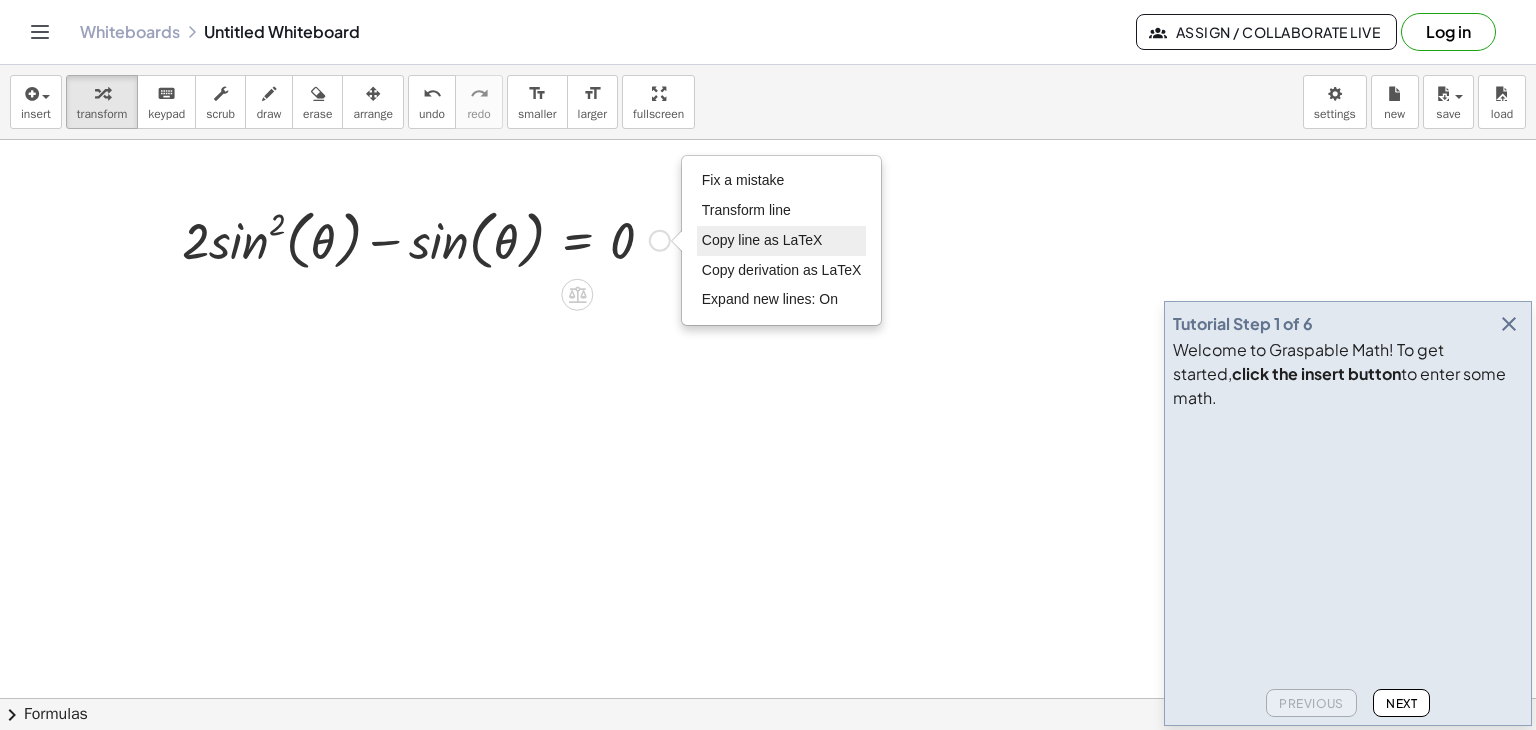 click on "Copy line as LaTeX" at bounding box center [762, 240] 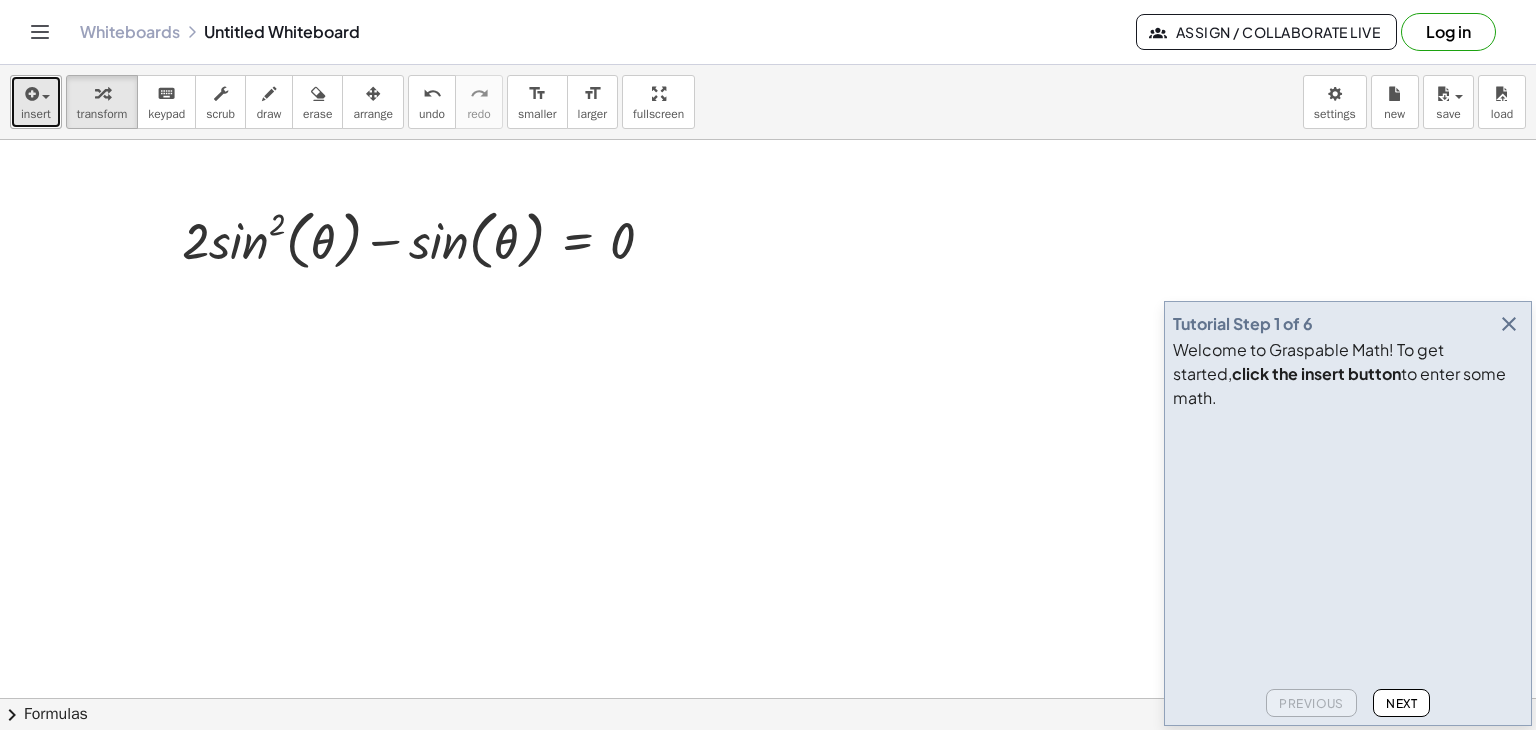 click at bounding box center (30, 94) 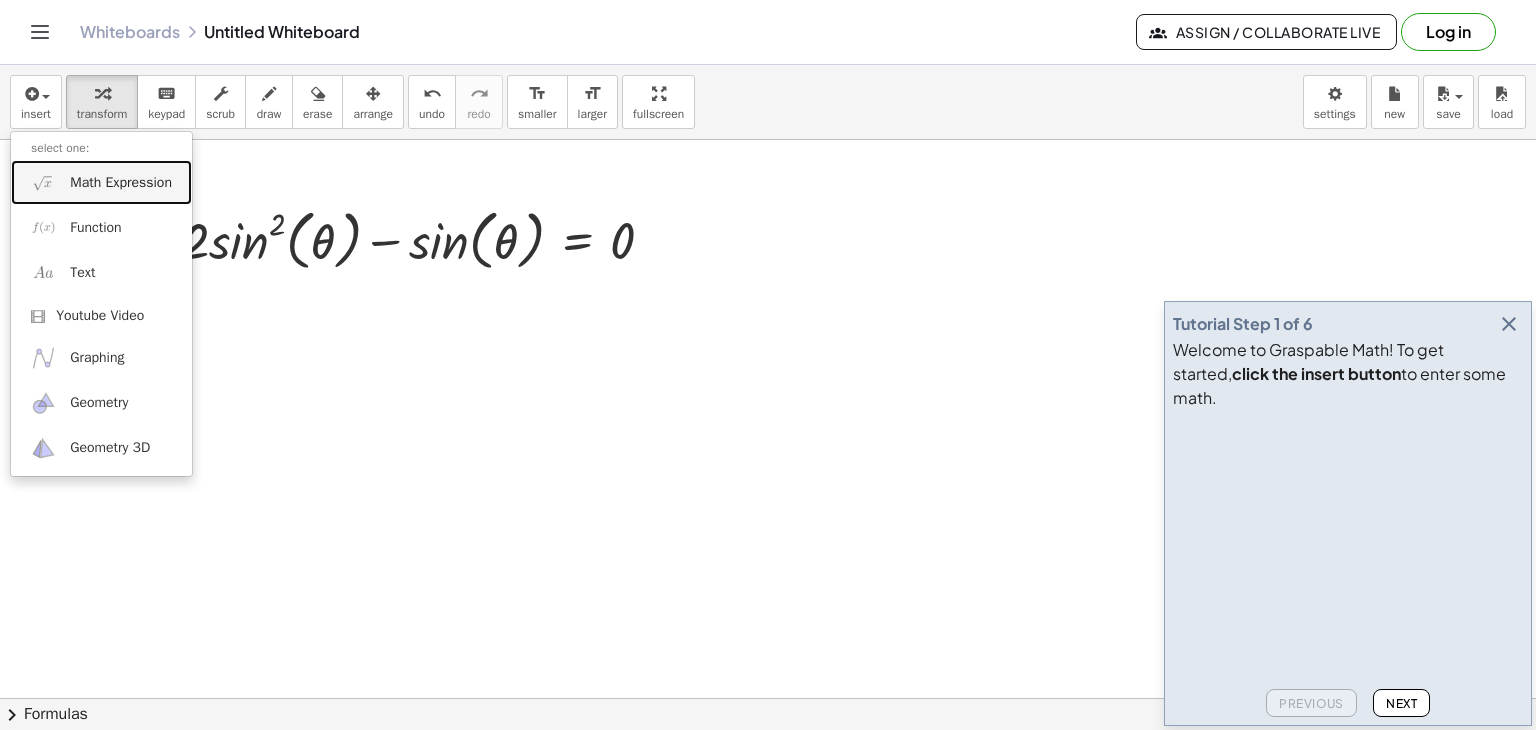 click at bounding box center [43, 182] 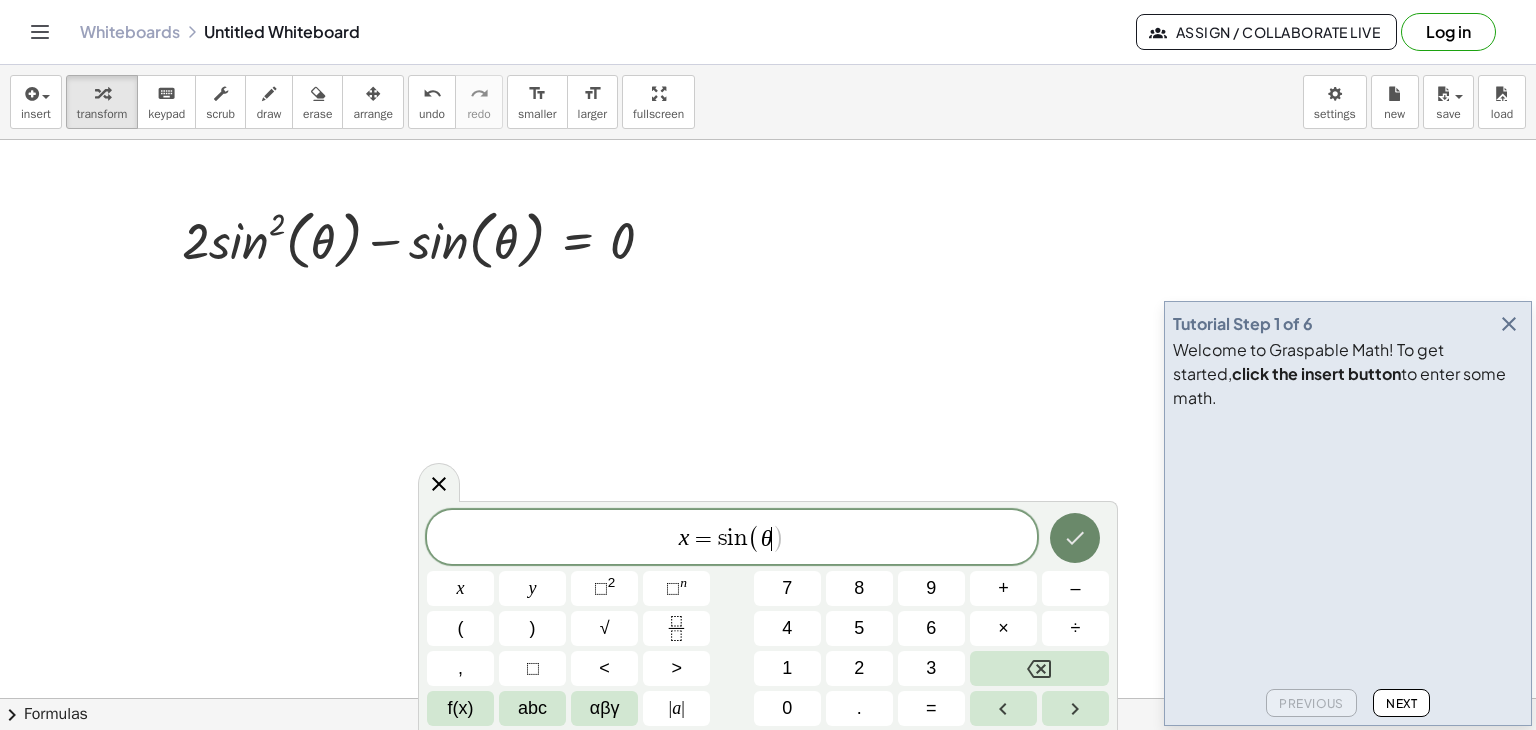 click 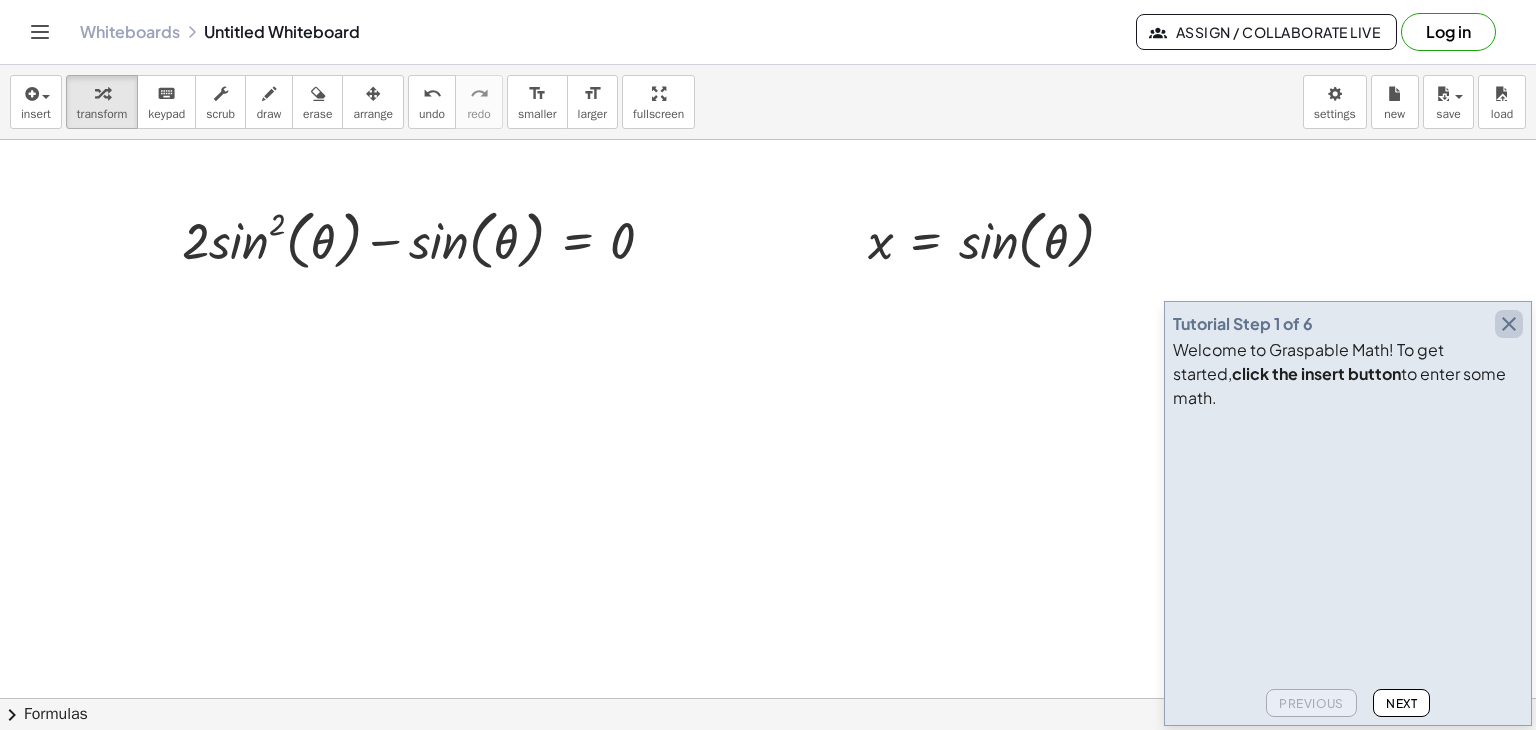 drag, startPoint x: 1514, startPoint y: 353, endPoint x: 1007, endPoint y: 258, distance: 515.8236 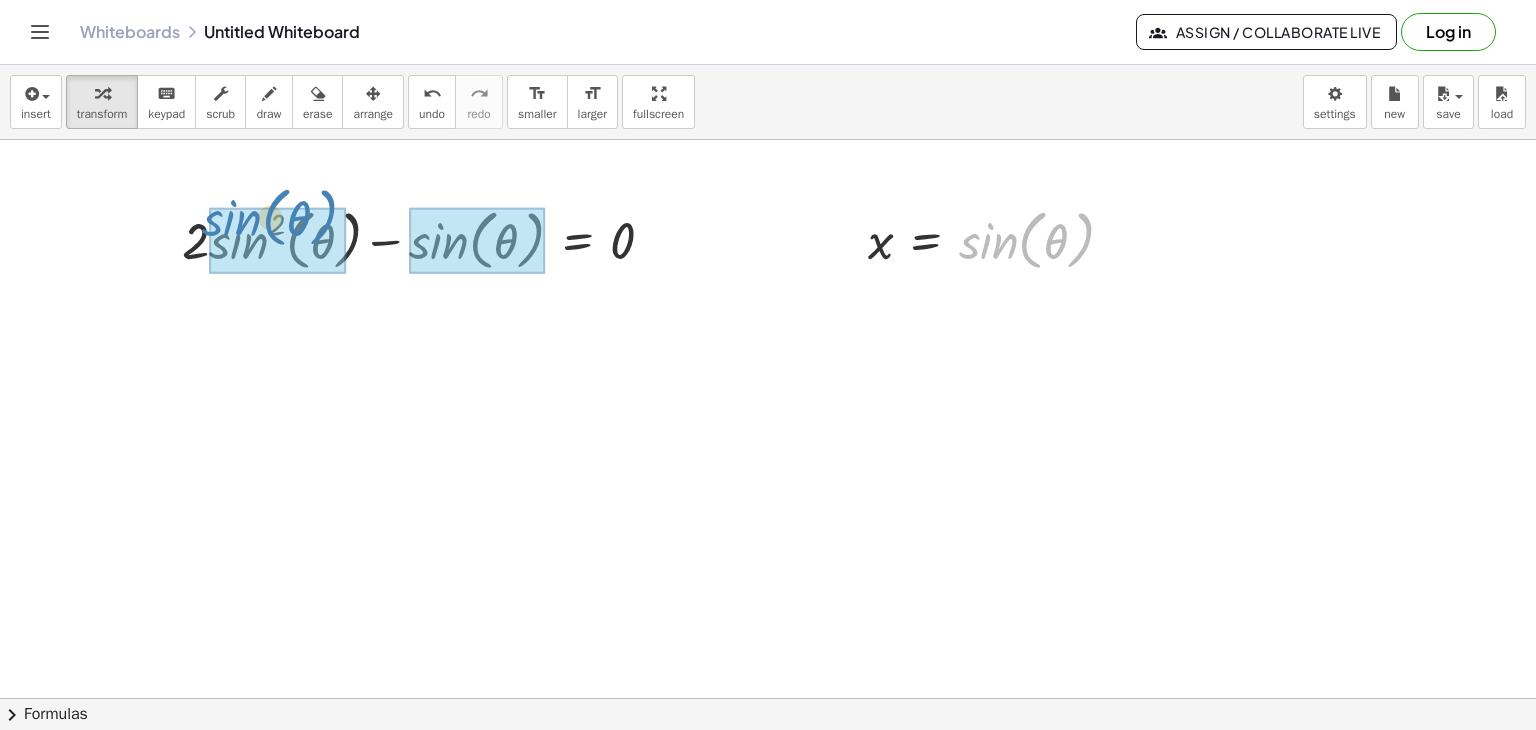 drag, startPoint x: 1001, startPoint y: 241, endPoint x: 245, endPoint y: 221, distance: 756.2645 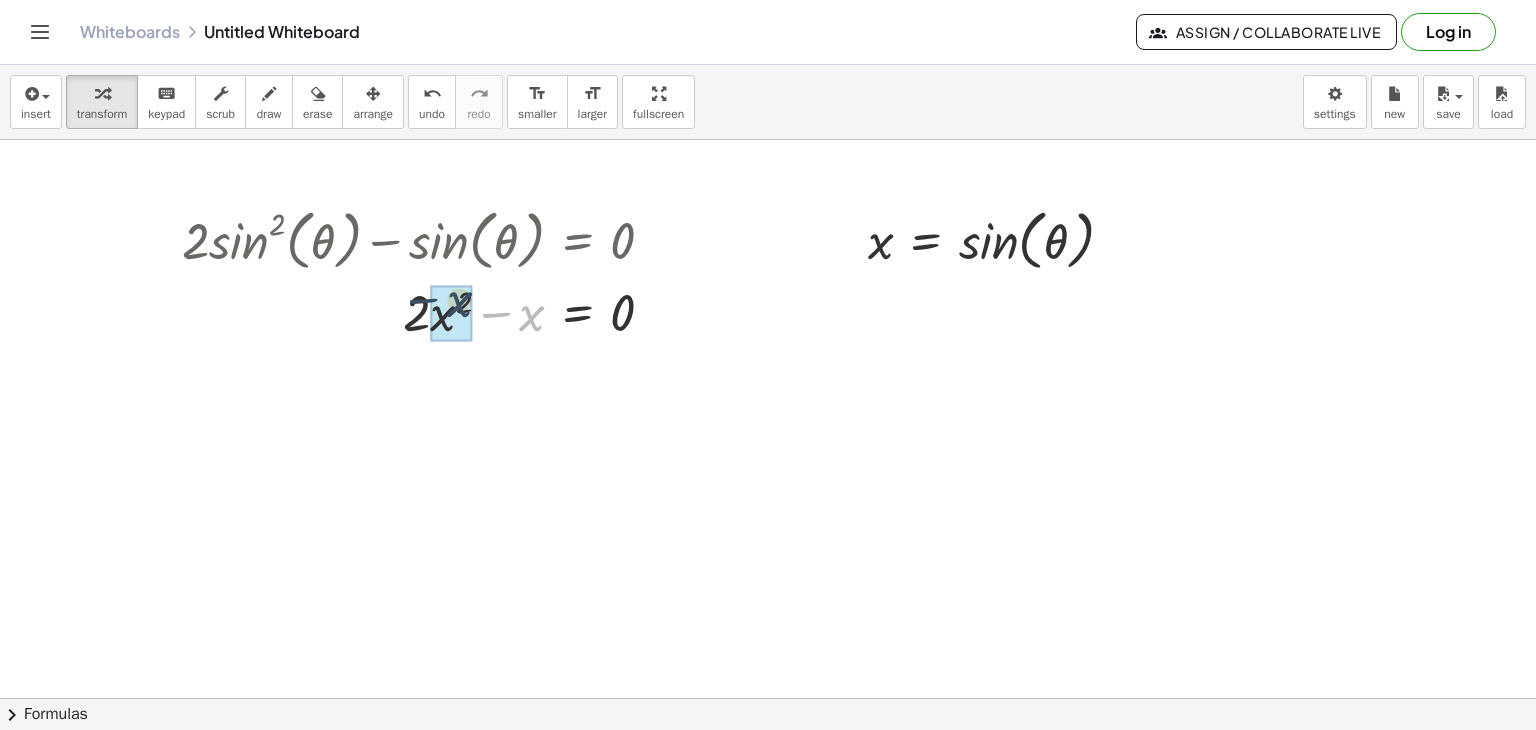 drag, startPoint x: 527, startPoint y: 311, endPoint x: 472, endPoint y: 288, distance: 59.615433 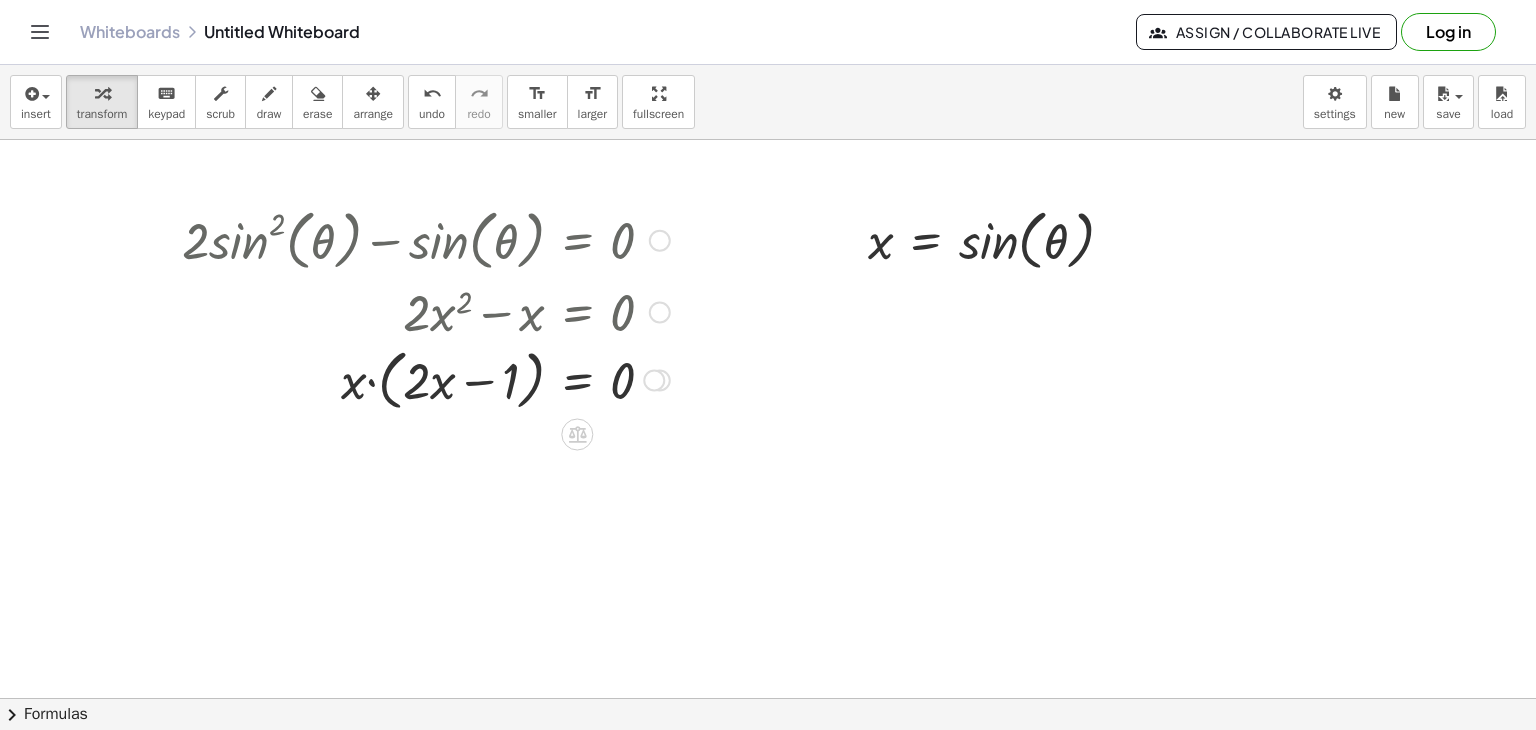 click at bounding box center (426, 379) 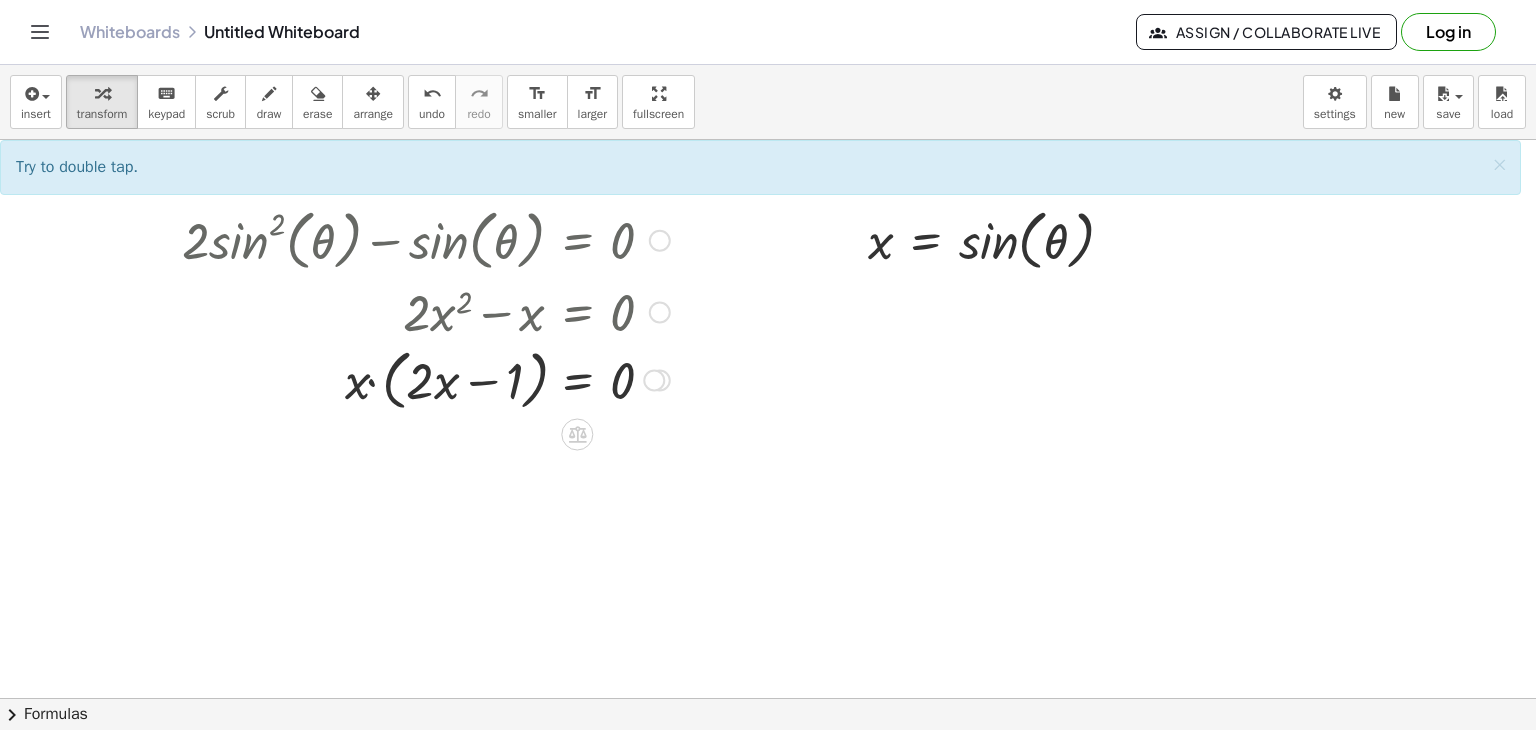 click at bounding box center (426, 379) 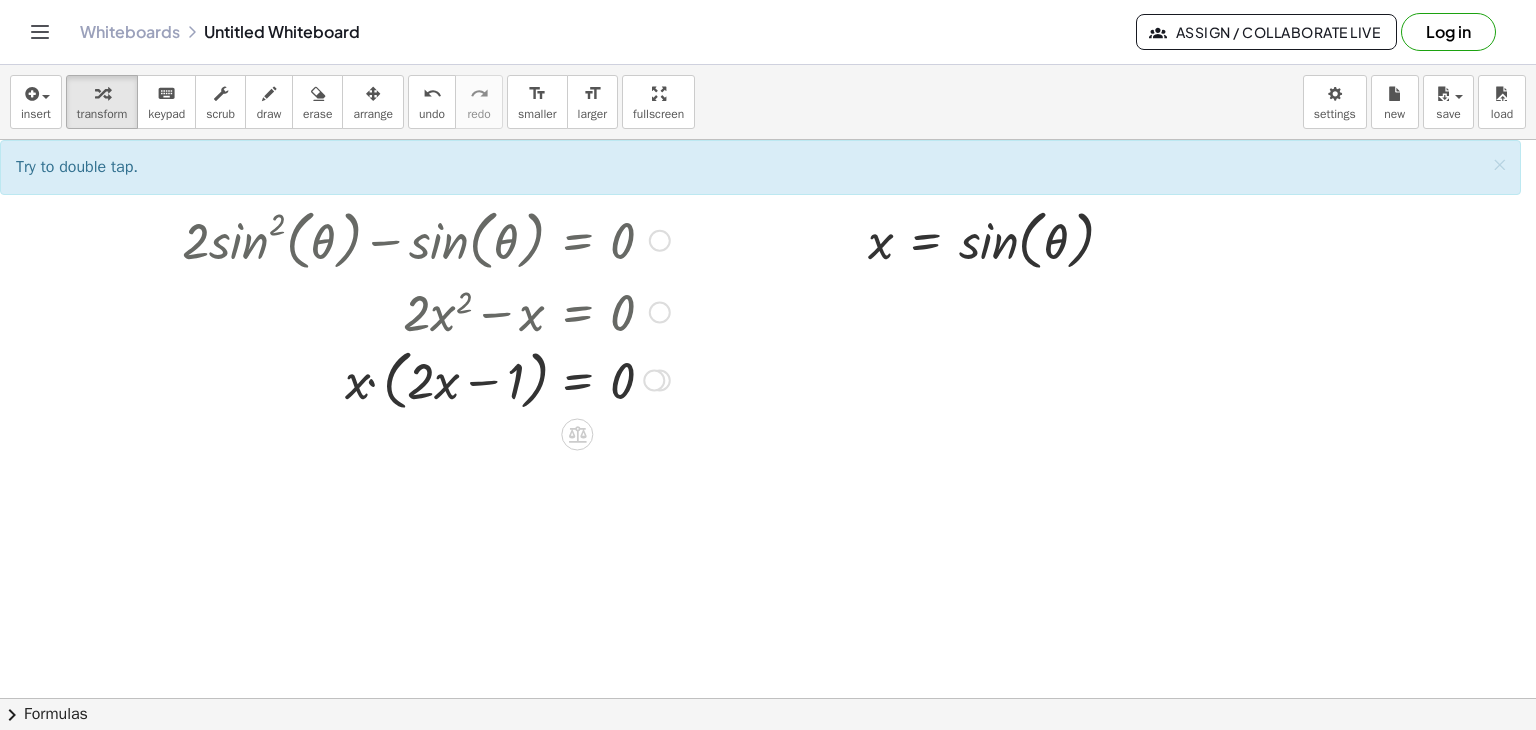 click at bounding box center [426, 379] 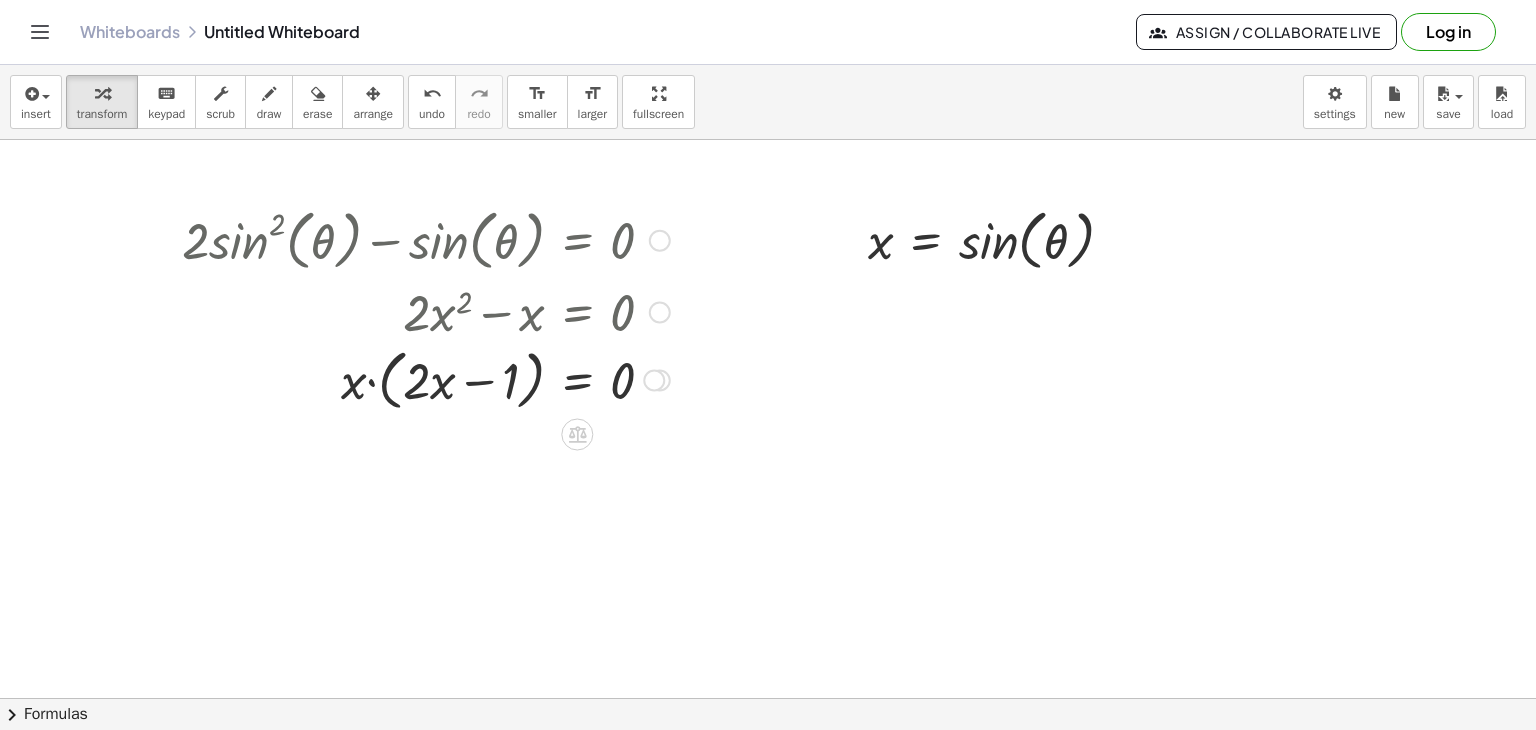 click at bounding box center (426, 379) 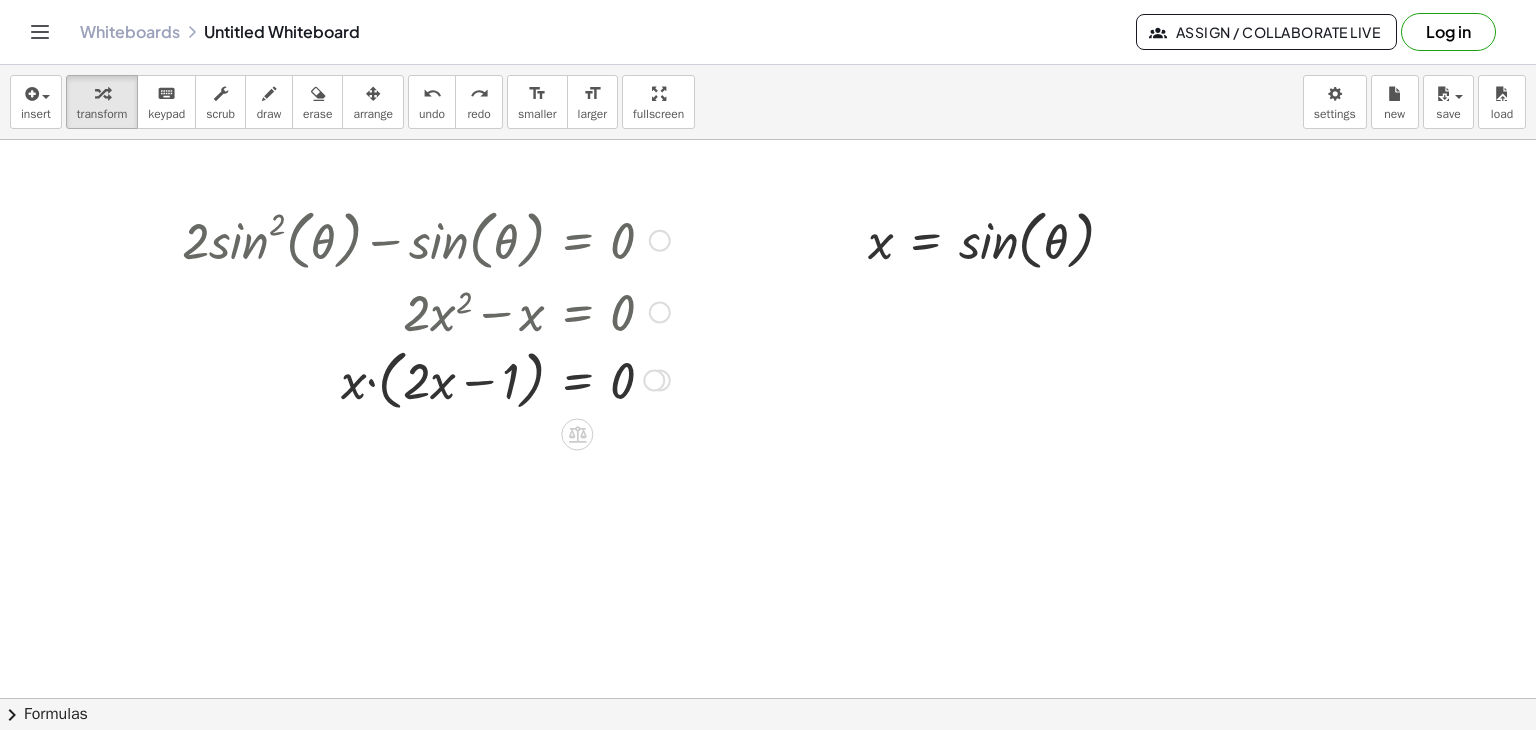click at bounding box center (407, 379) 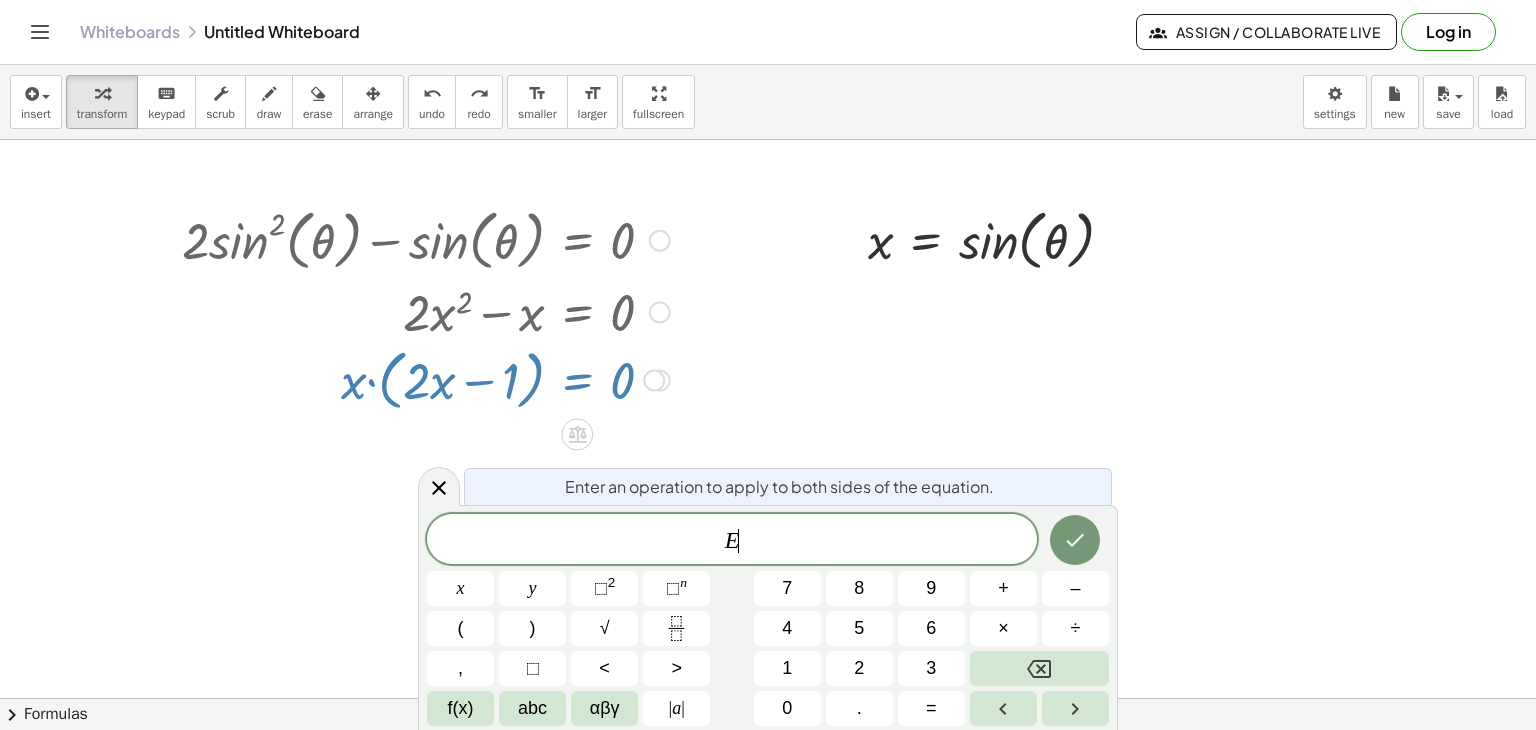 click at bounding box center [407, 379] 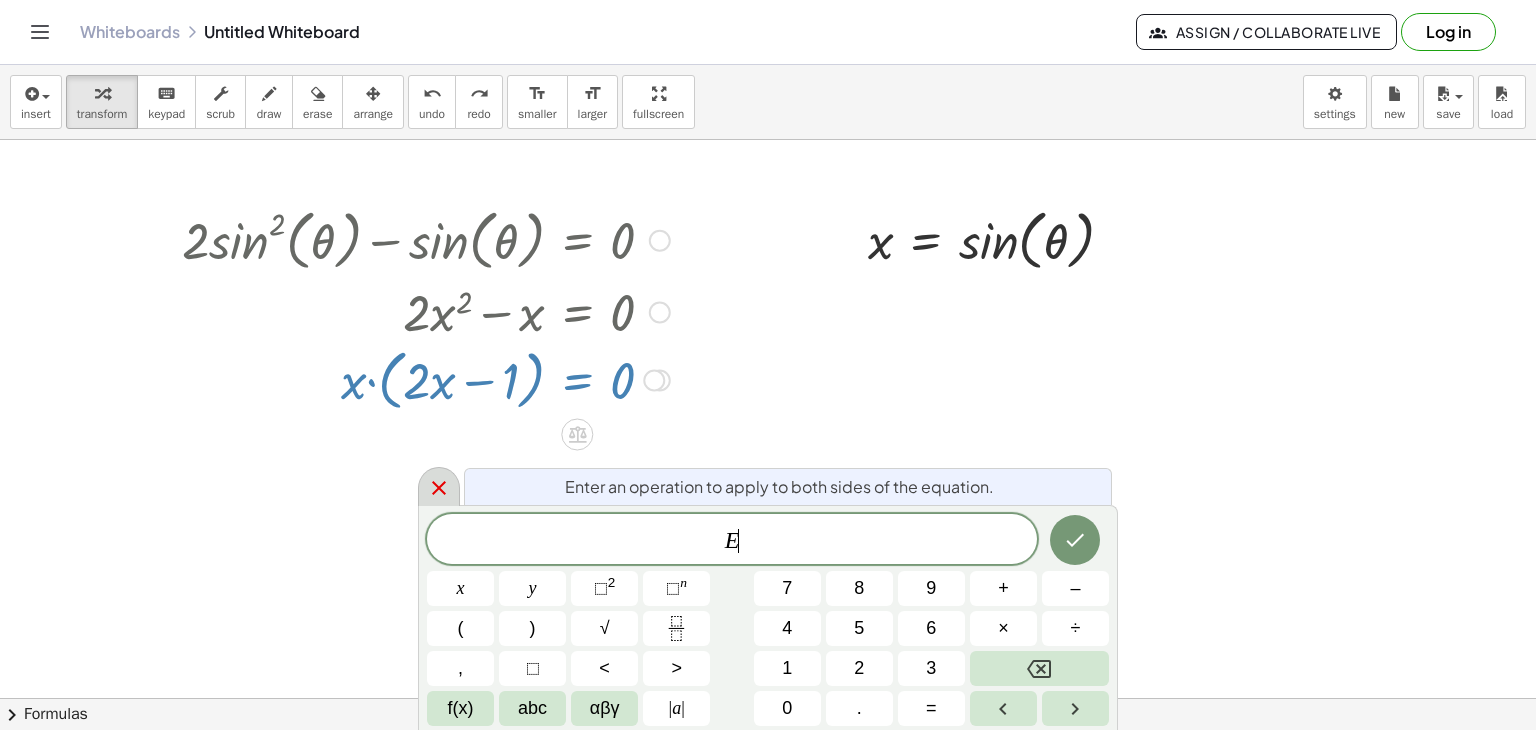 click 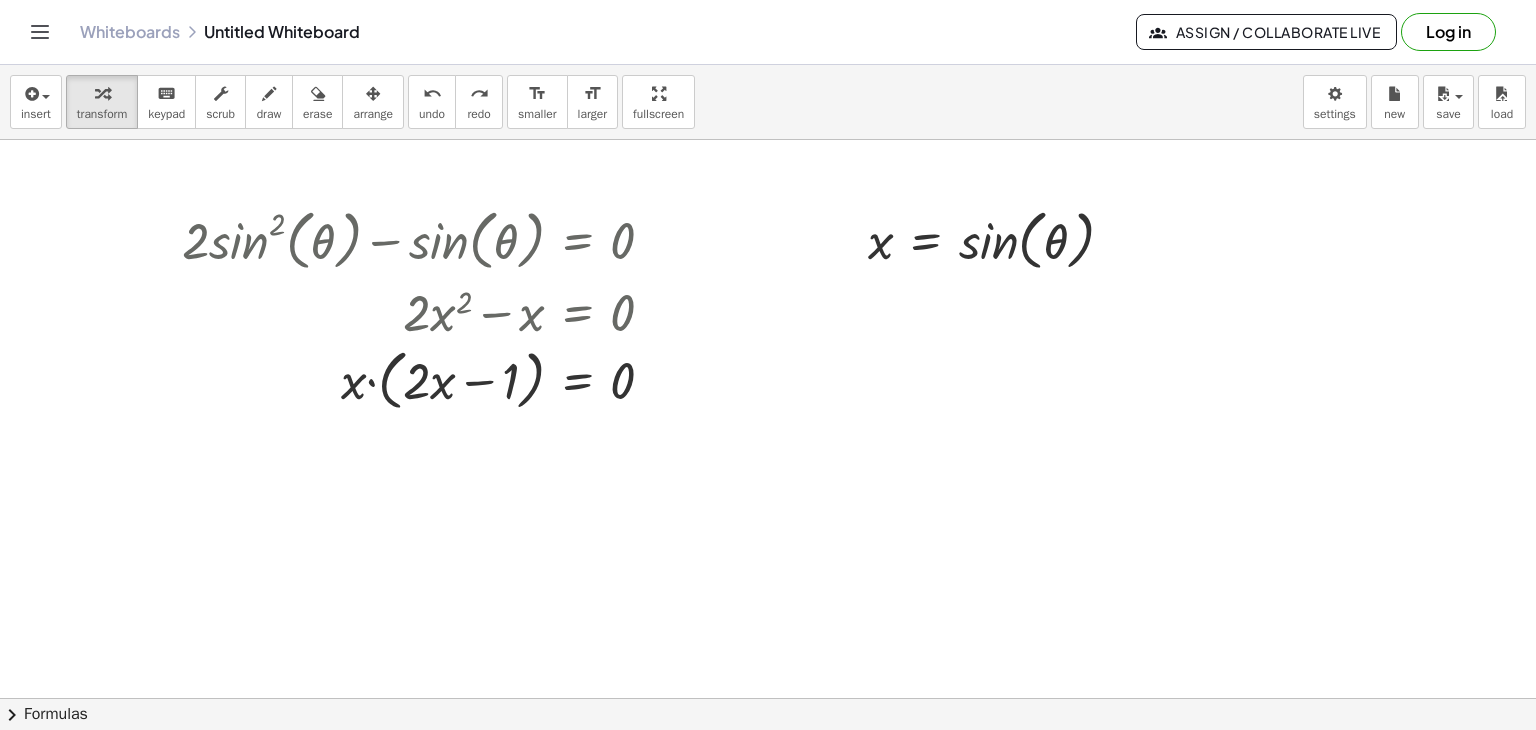 click on "chevron_right  Formulas" 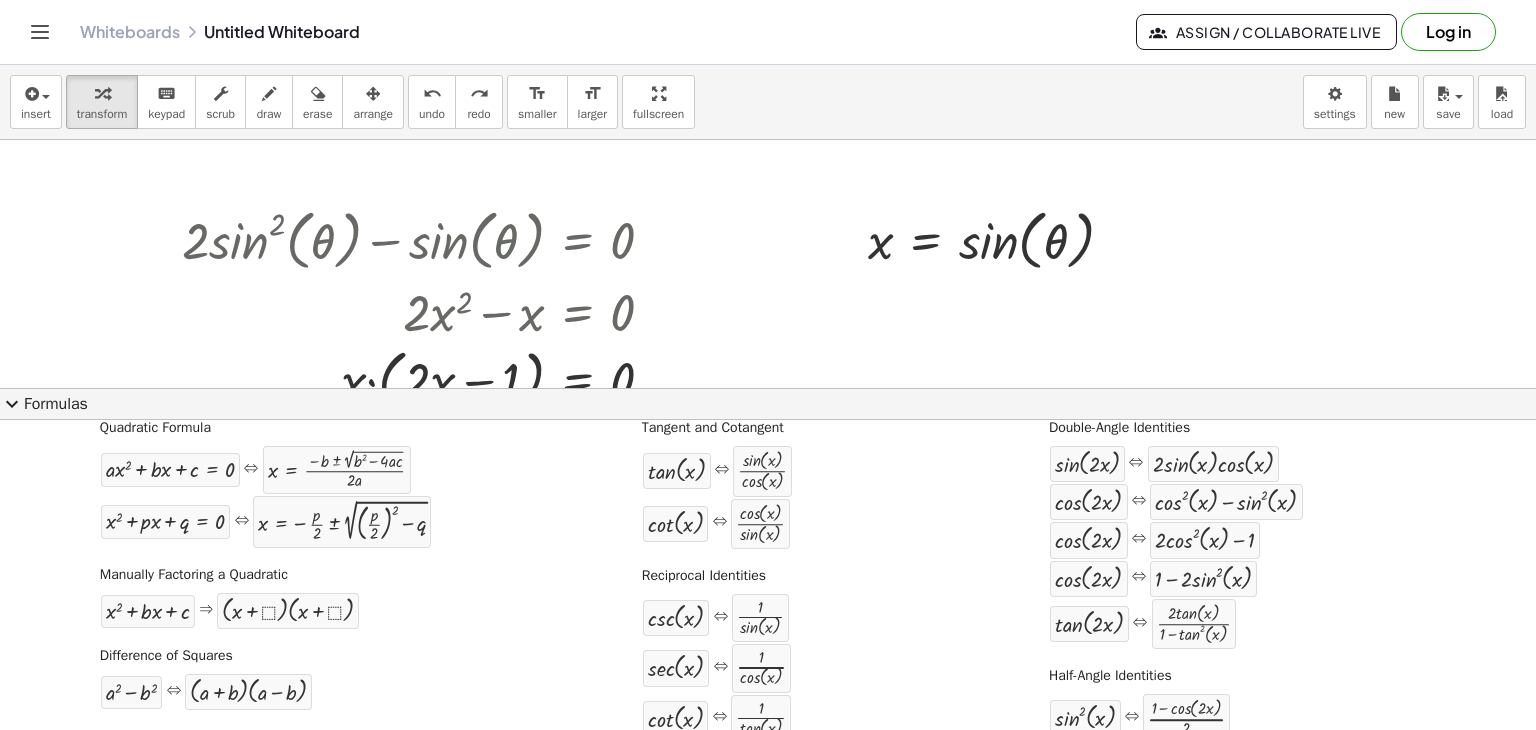 scroll, scrollTop: 200, scrollLeft: 0, axis: vertical 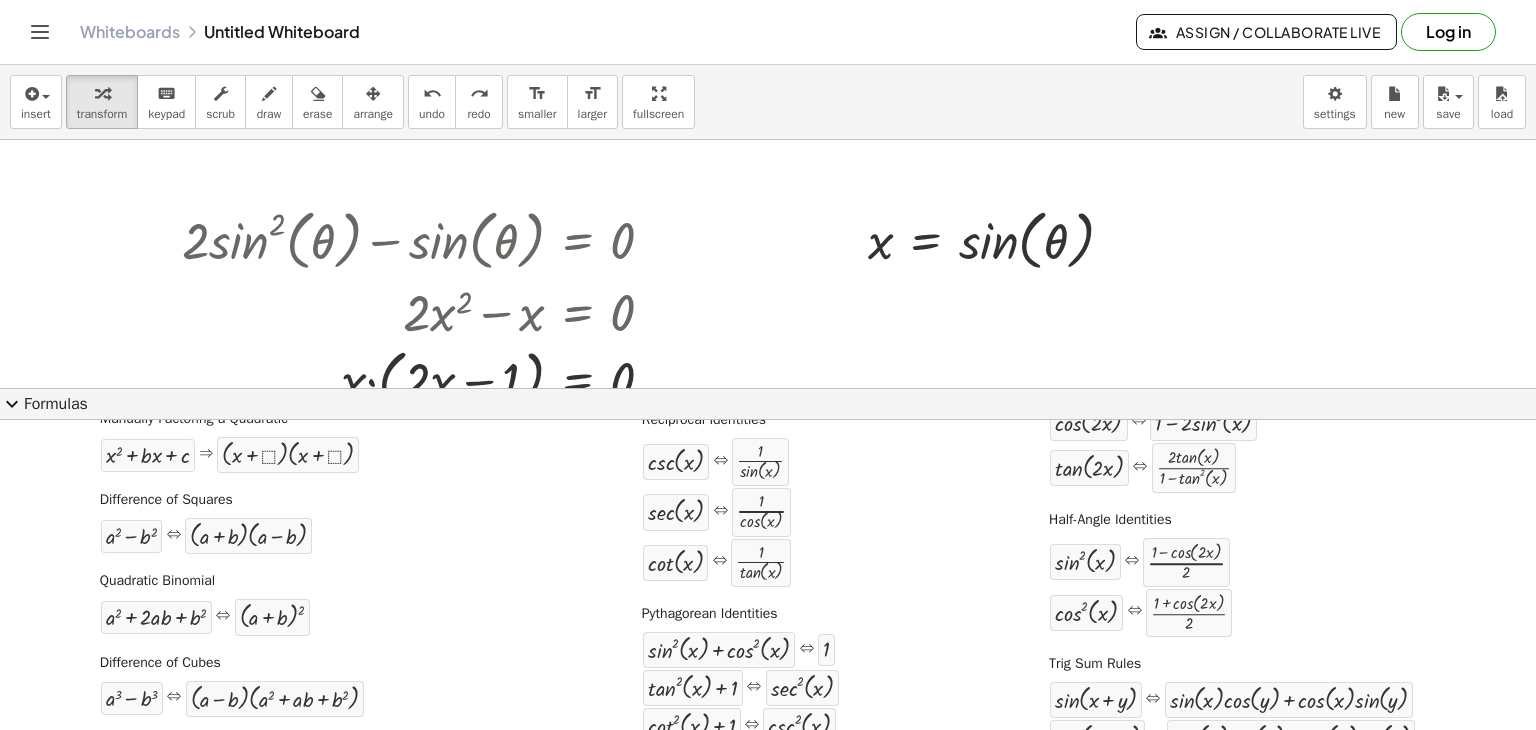 click on "expand_more" at bounding box center (12, 404) 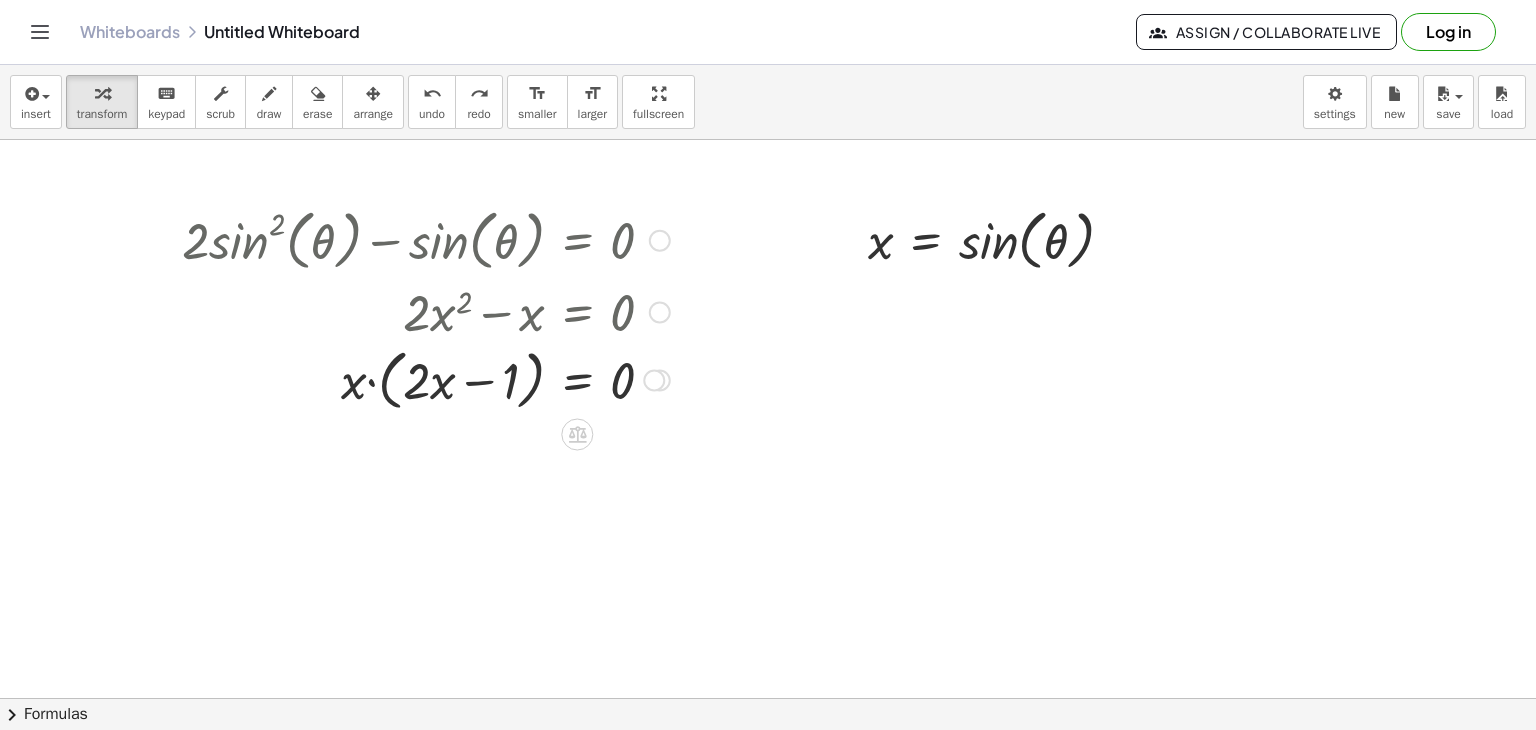 click at bounding box center (654, 380) 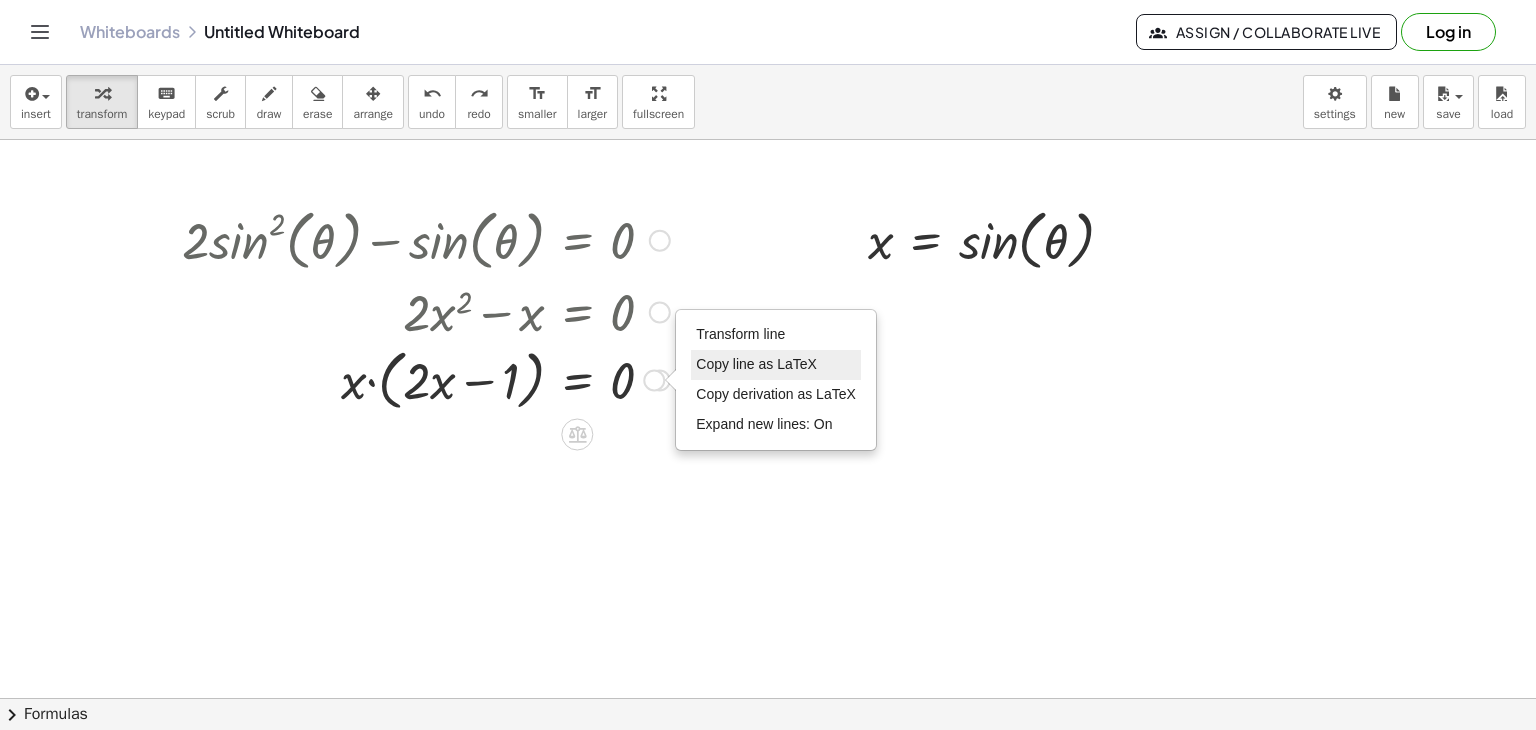 click on "Copy line as LaTeX" at bounding box center [756, 364] 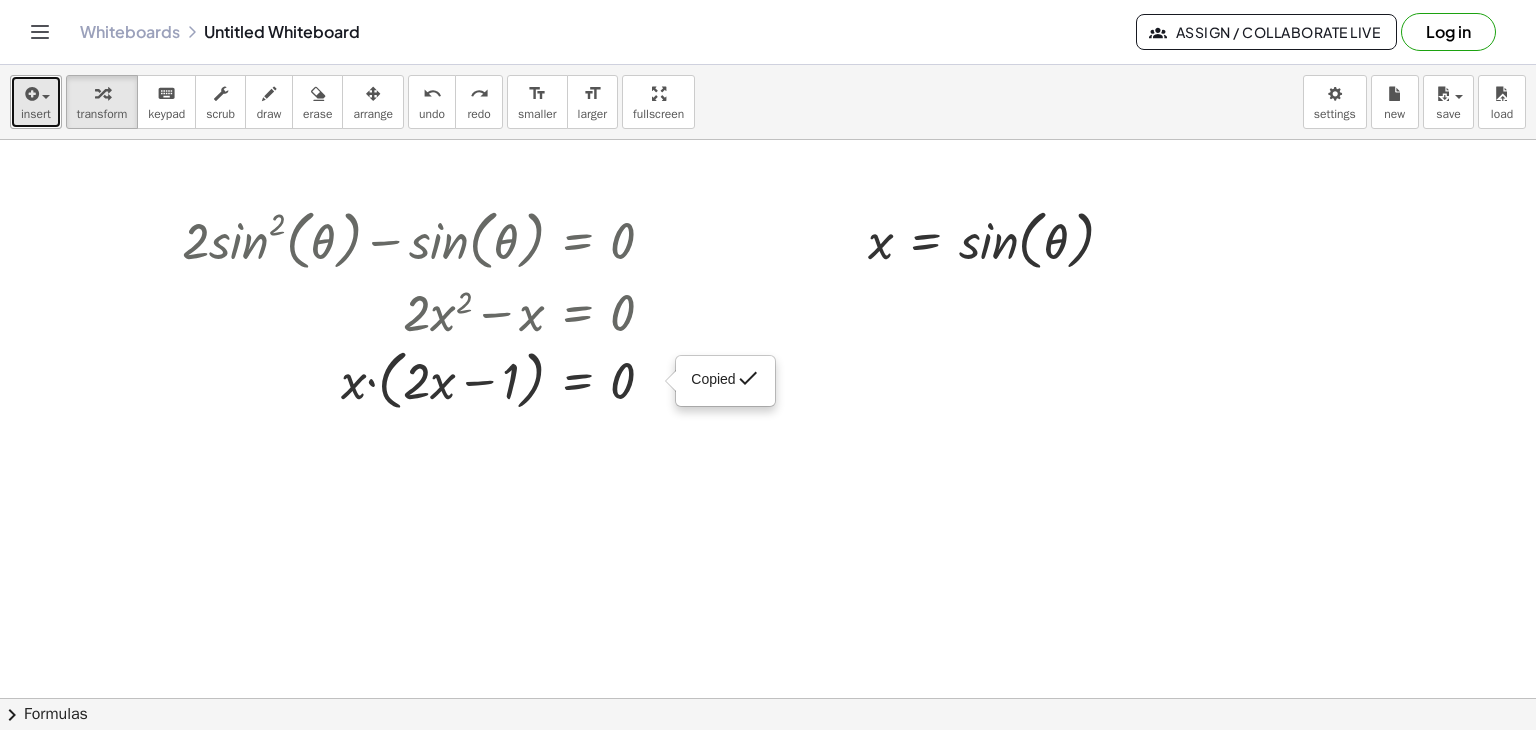 click at bounding box center [30, 94] 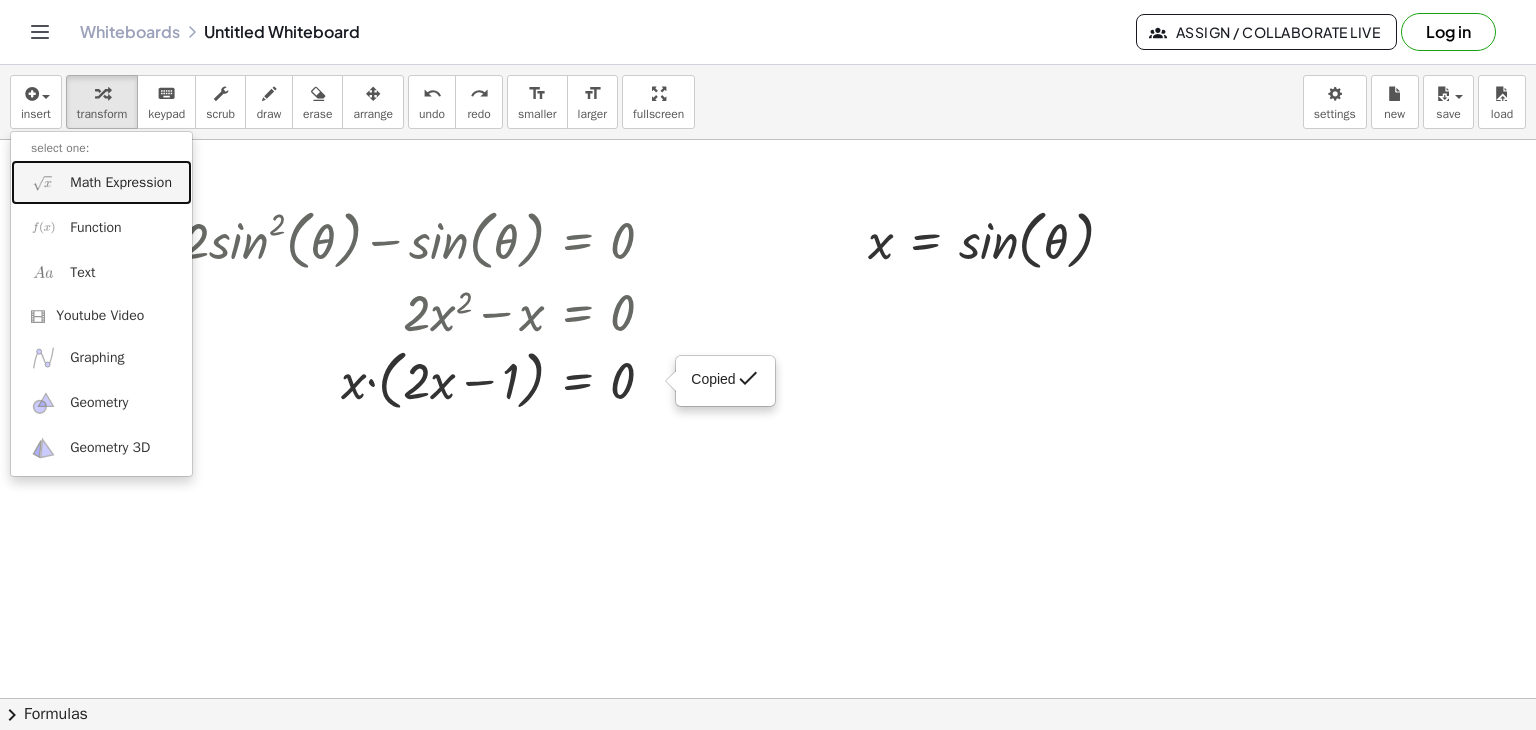 click on "Math Expression" at bounding box center [121, 183] 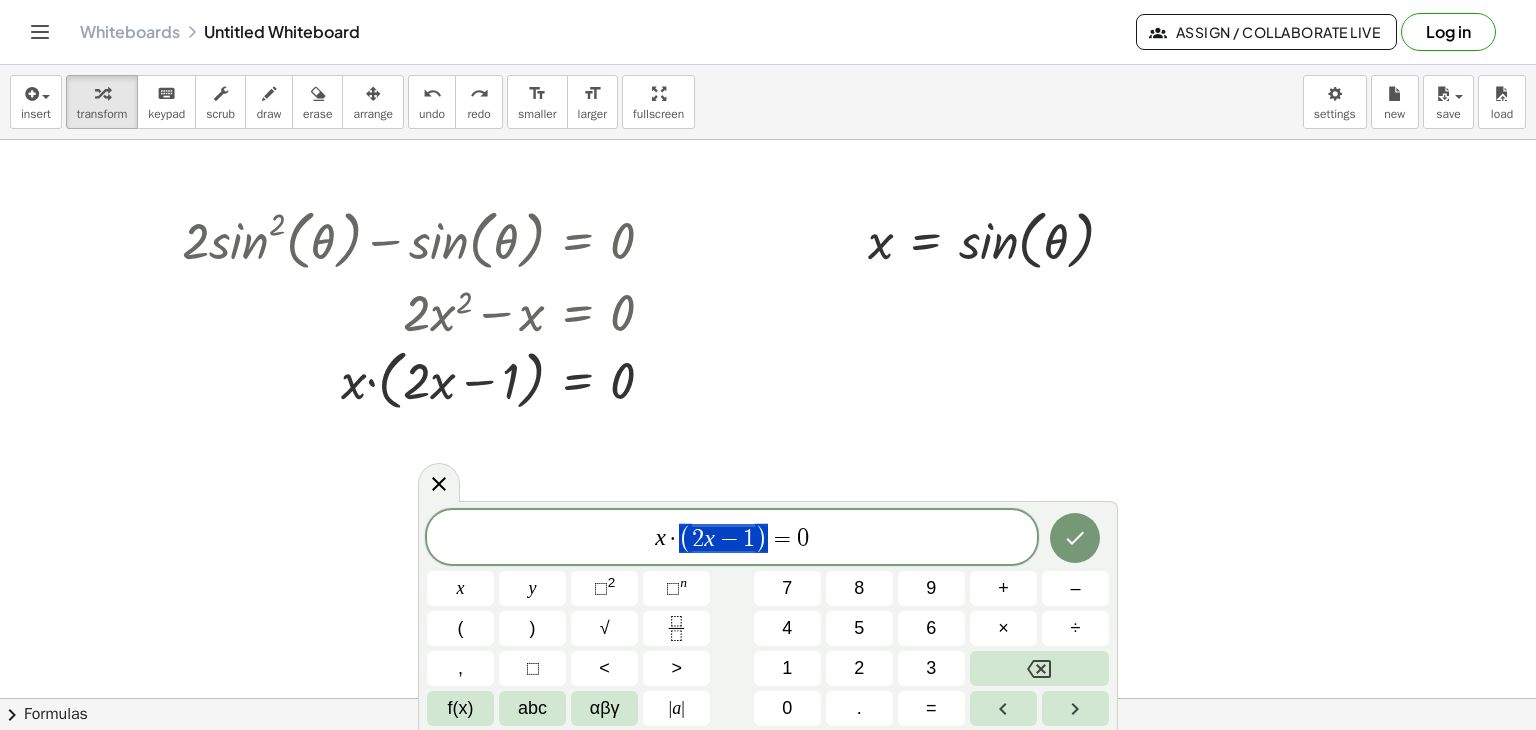 drag, startPoint x: 776, startPoint y: 541, endPoint x: 687, endPoint y: 533, distance: 89.358826 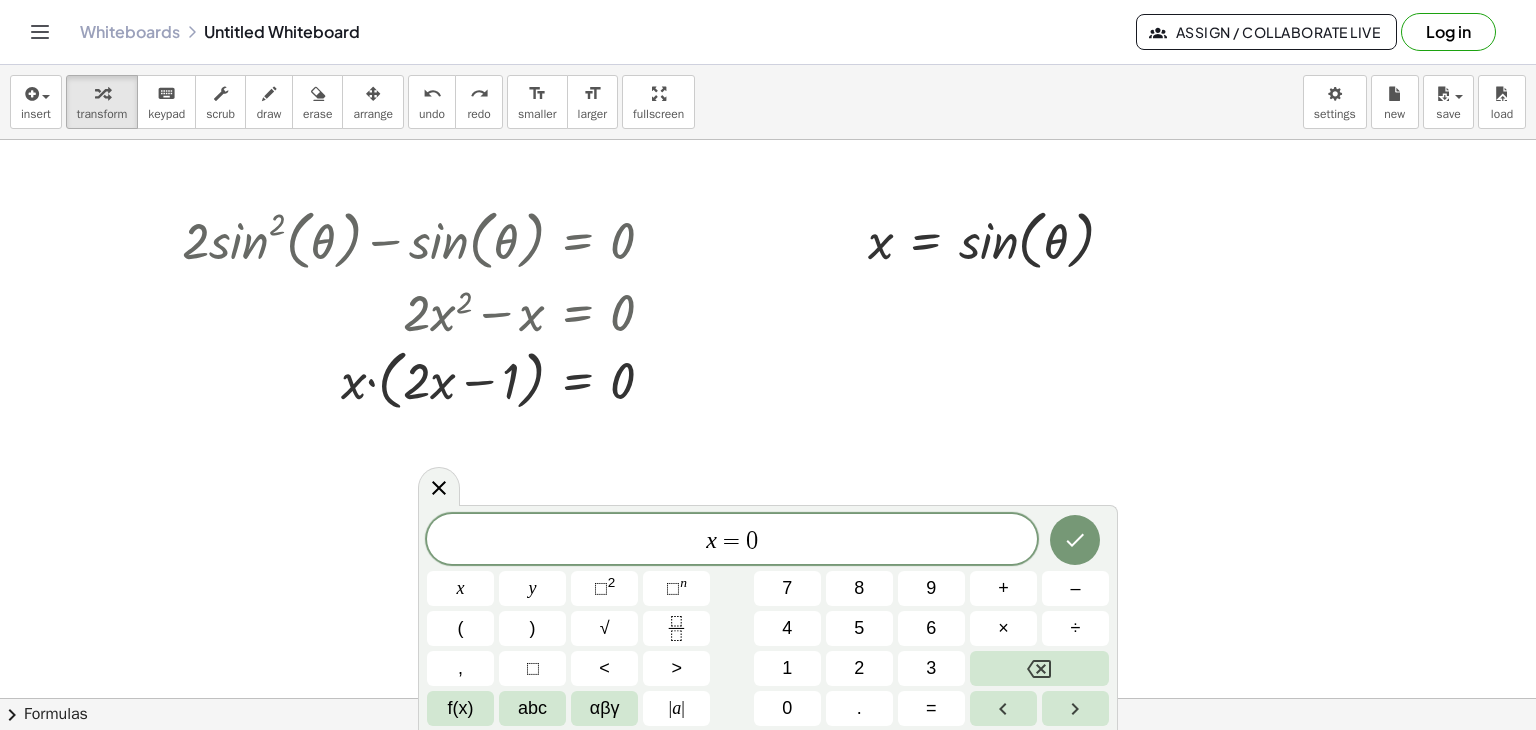 click on "x ​ = 0" at bounding box center [732, 541] 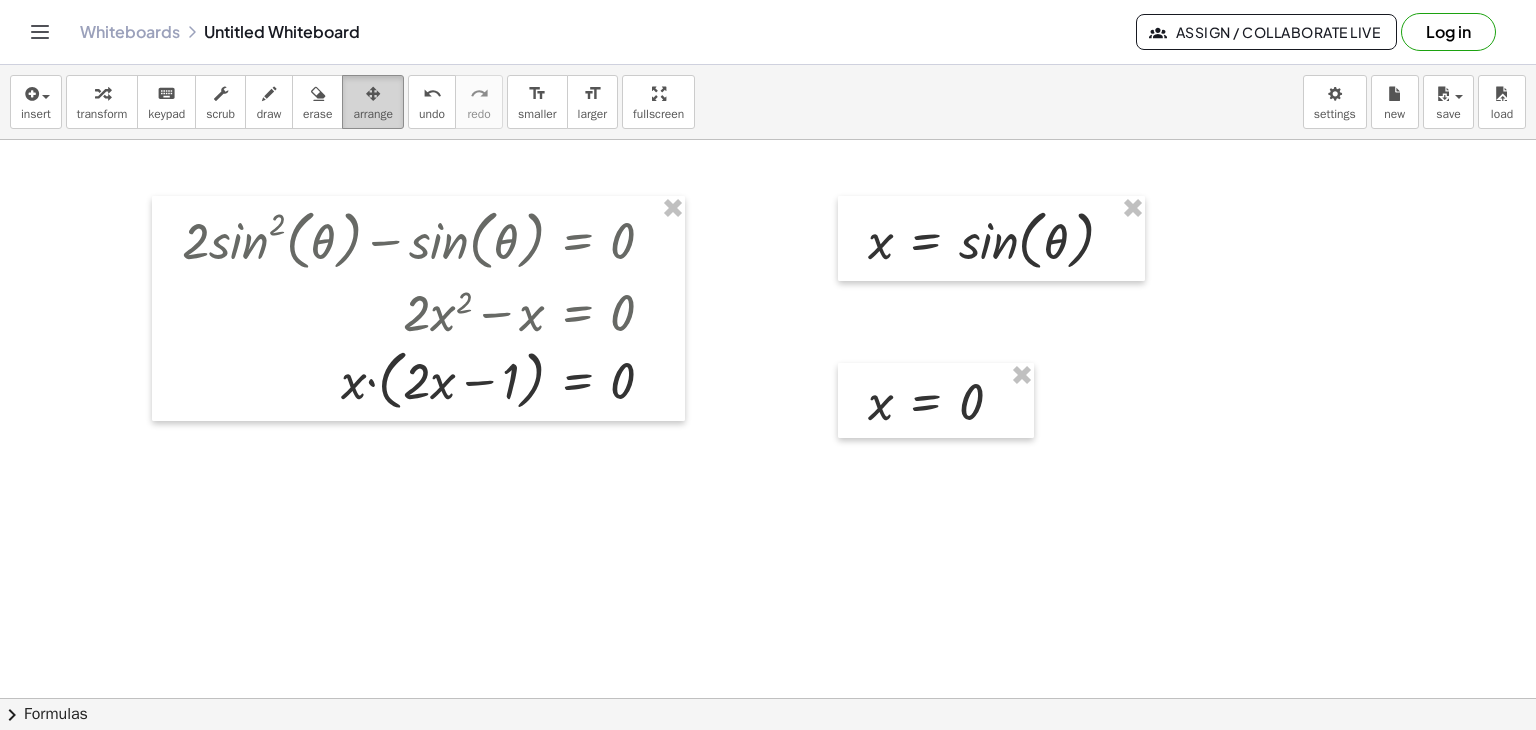 click at bounding box center (373, 93) 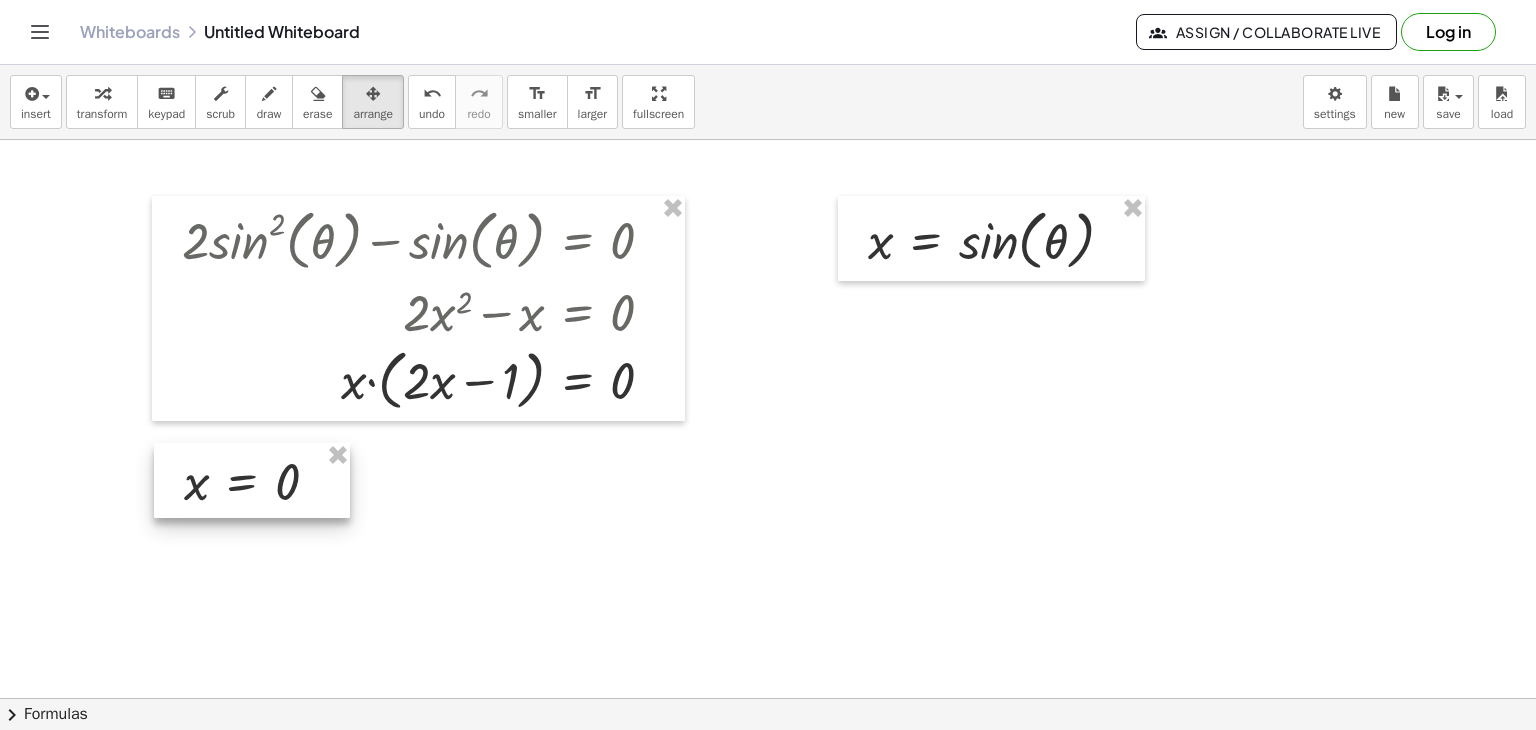 drag, startPoint x: 934, startPoint y: 417, endPoint x: 253, endPoint y: 494, distance: 685.33936 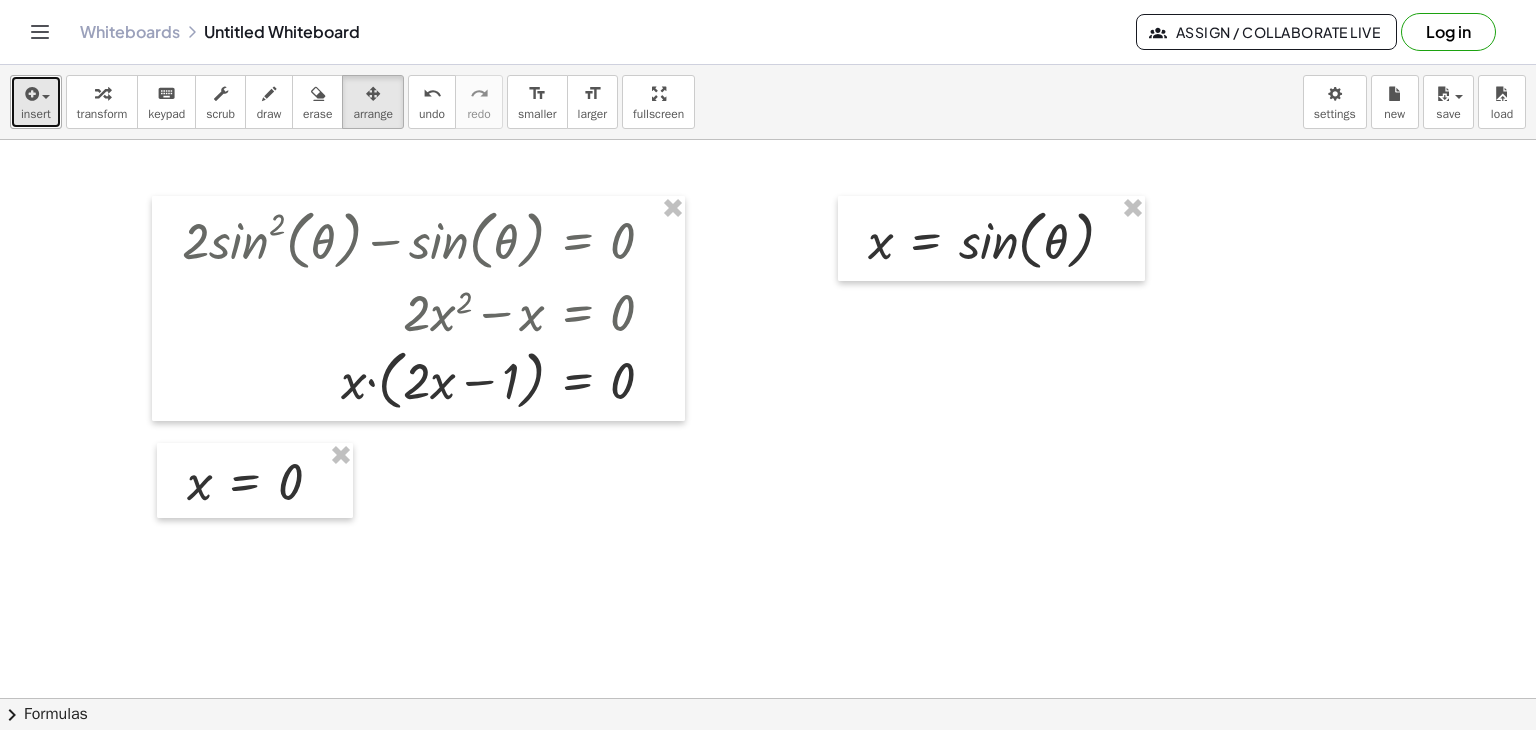 click at bounding box center [36, 93] 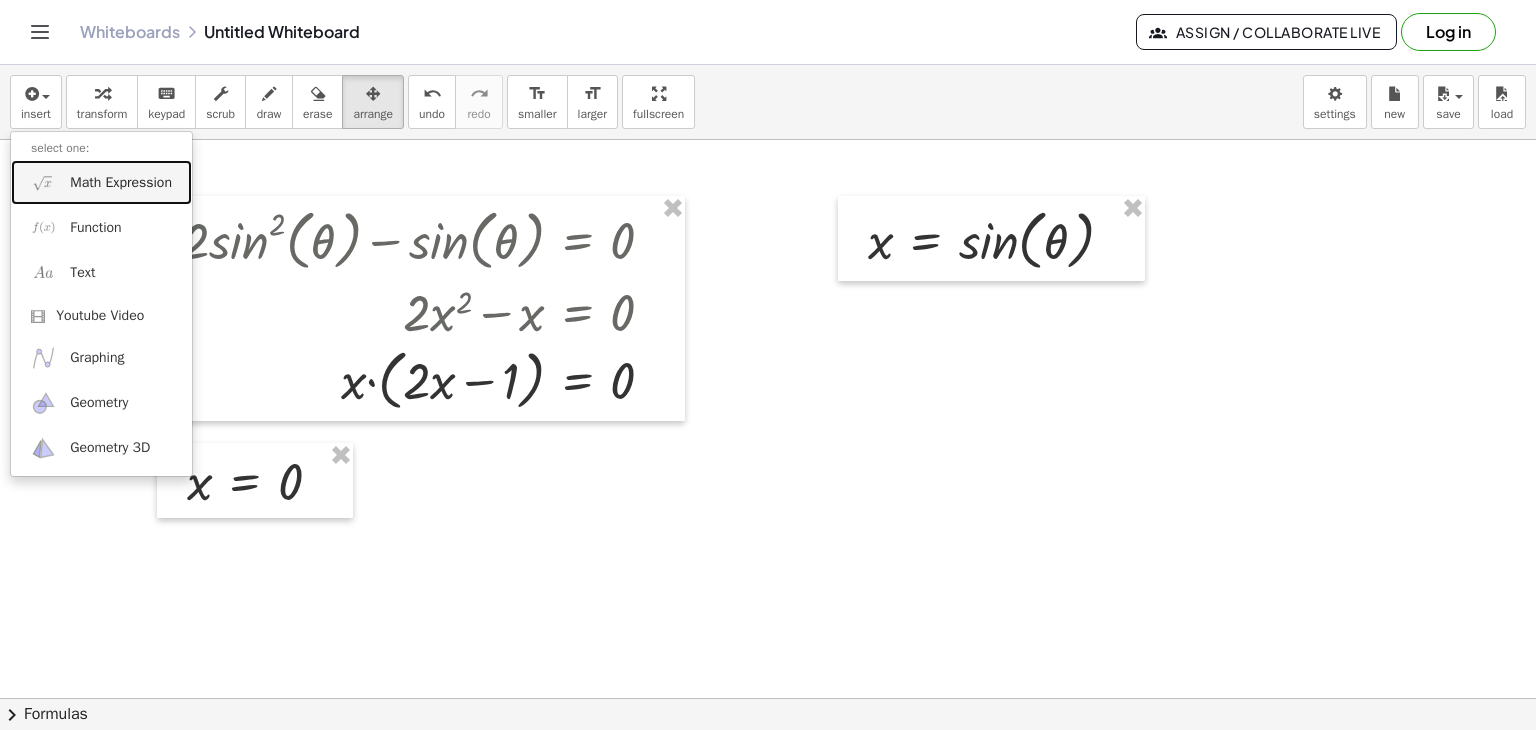 click on "Math Expression" at bounding box center [121, 183] 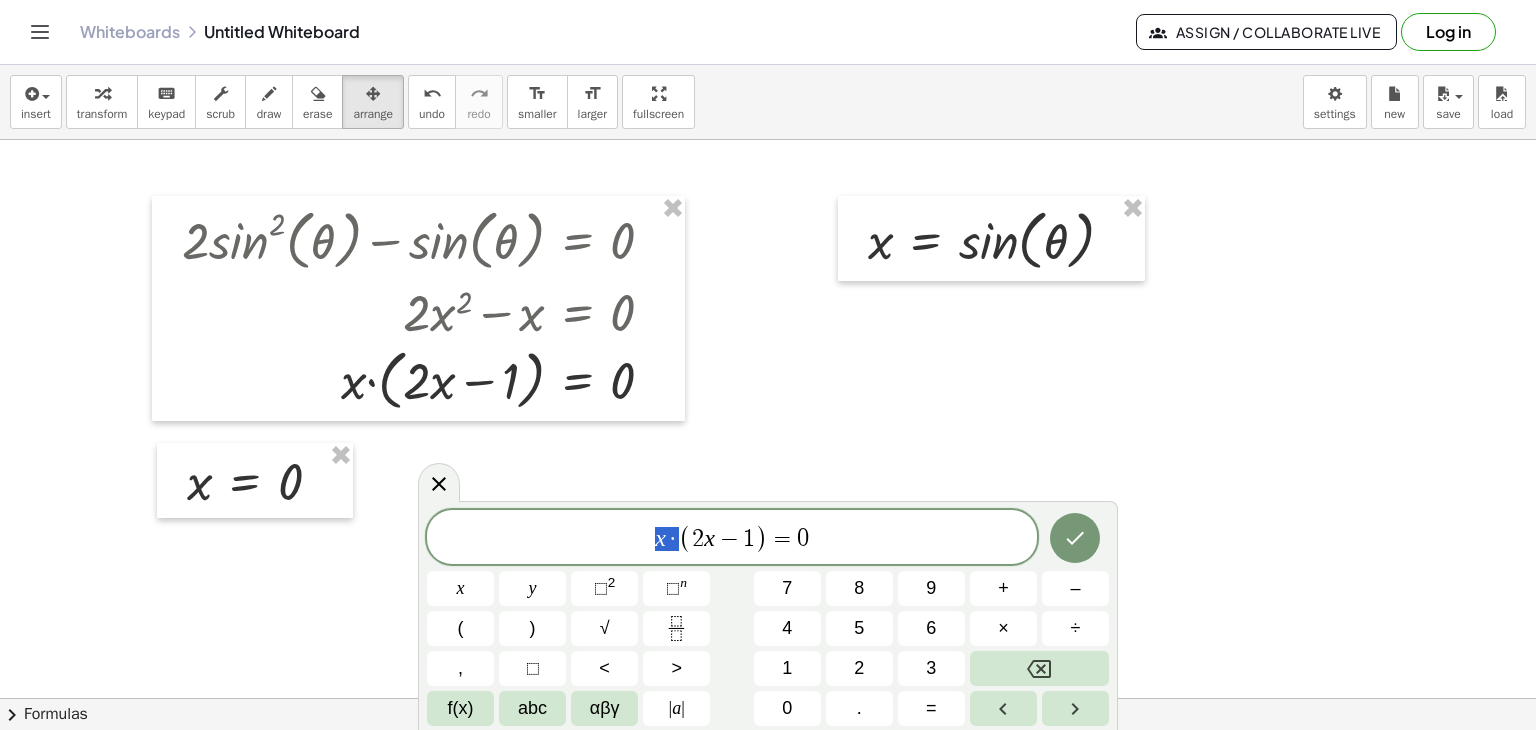 drag, startPoint x: 680, startPoint y: 537, endPoint x: 650, endPoint y: 529, distance: 31.04835 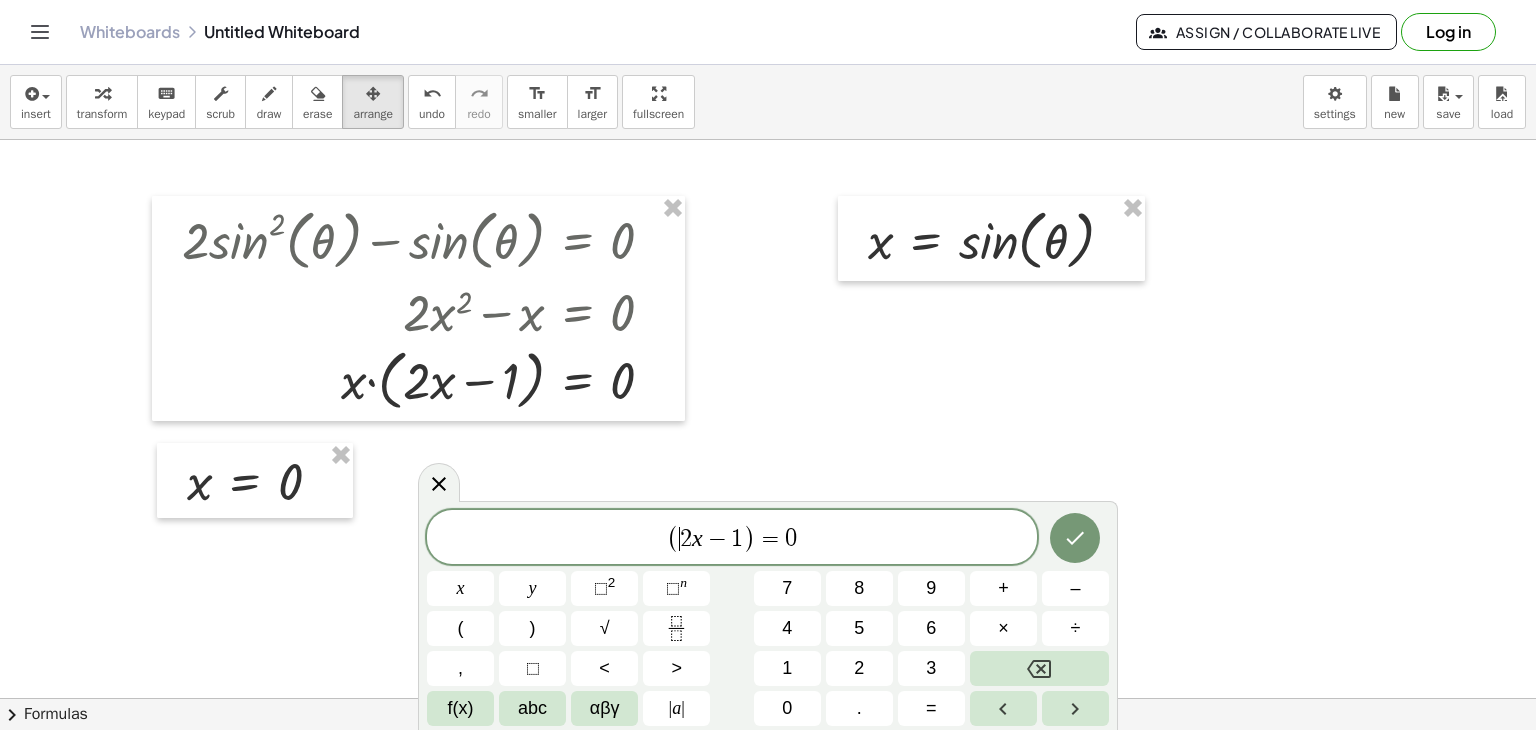 click on "2" at bounding box center [686, 539] 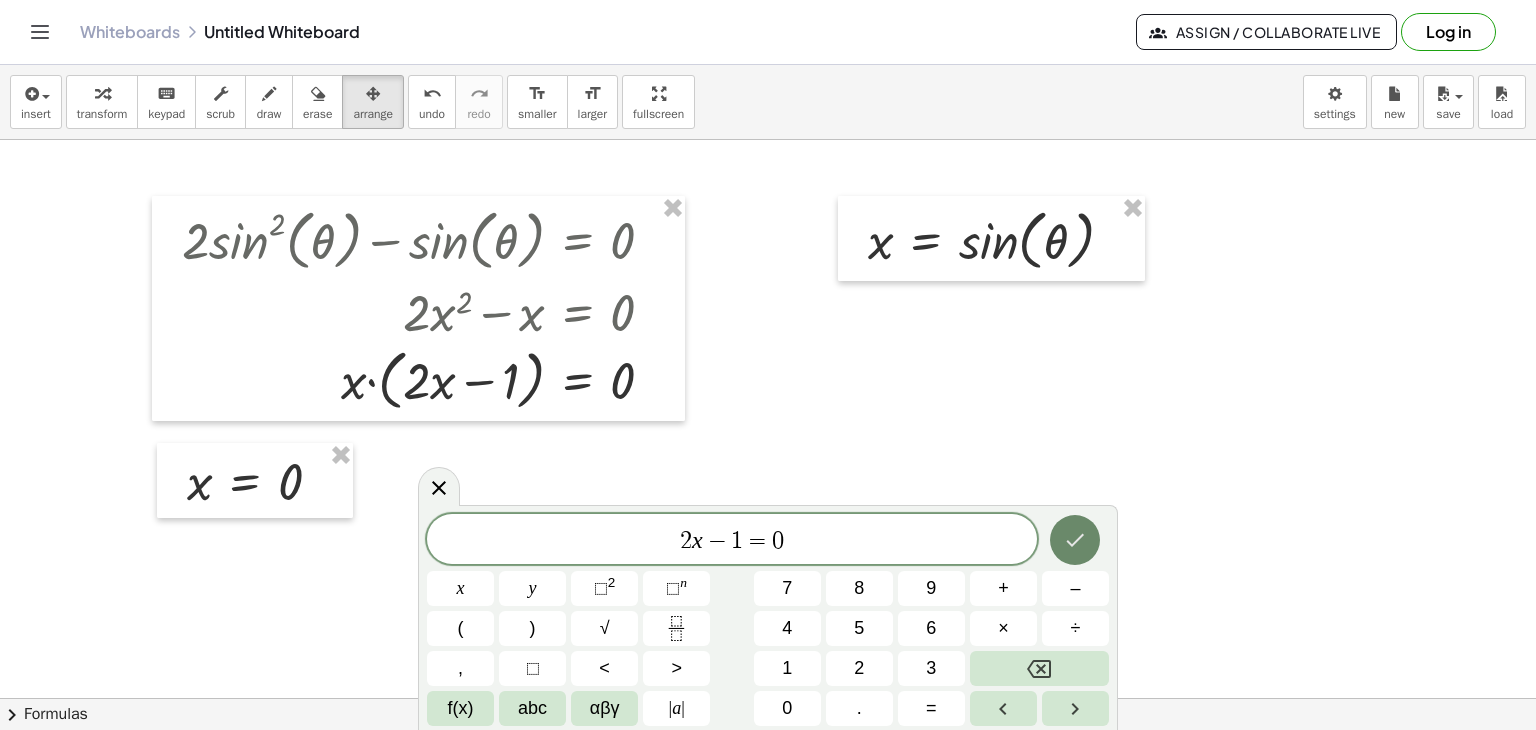click at bounding box center (1075, 540) 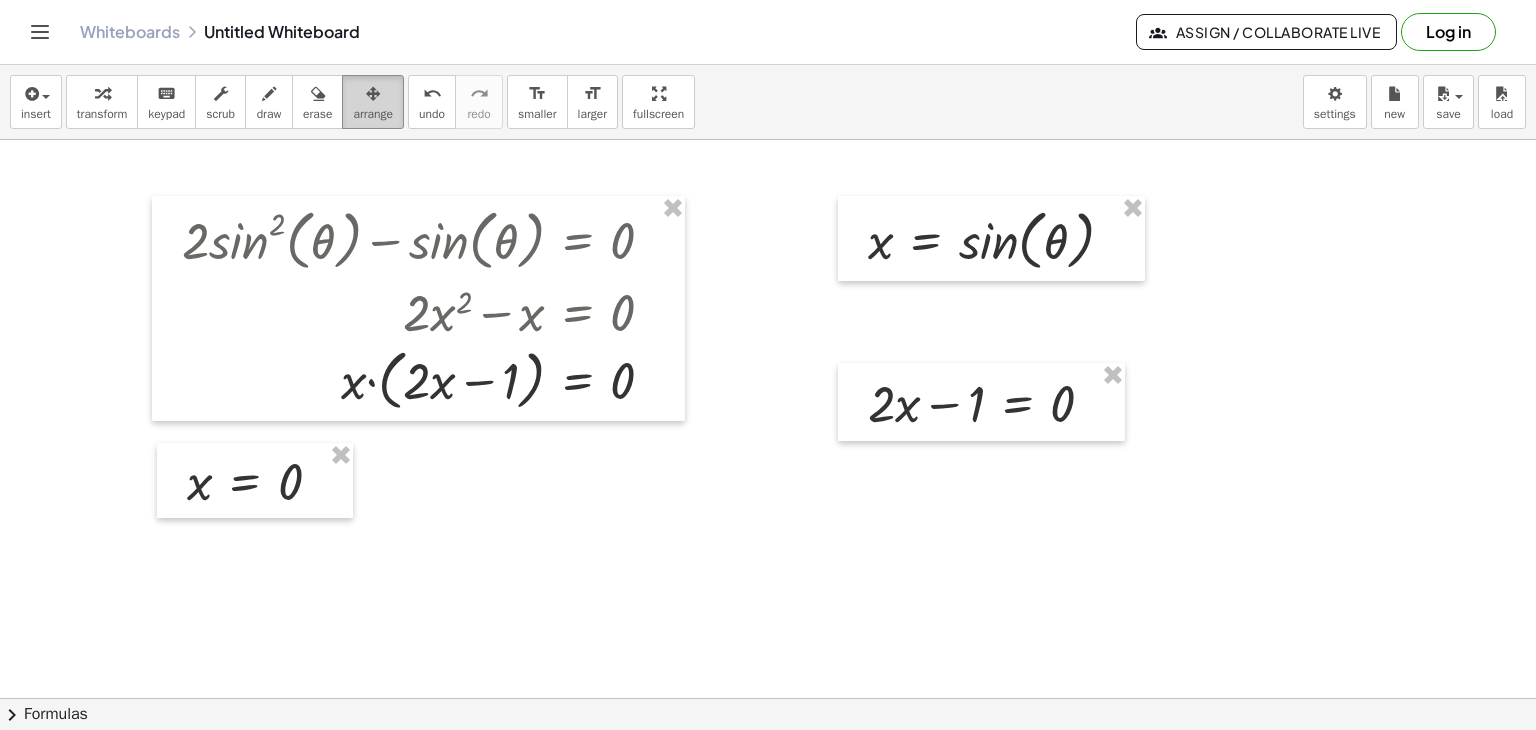 click on "arrange" at bounding box center [373, 114] 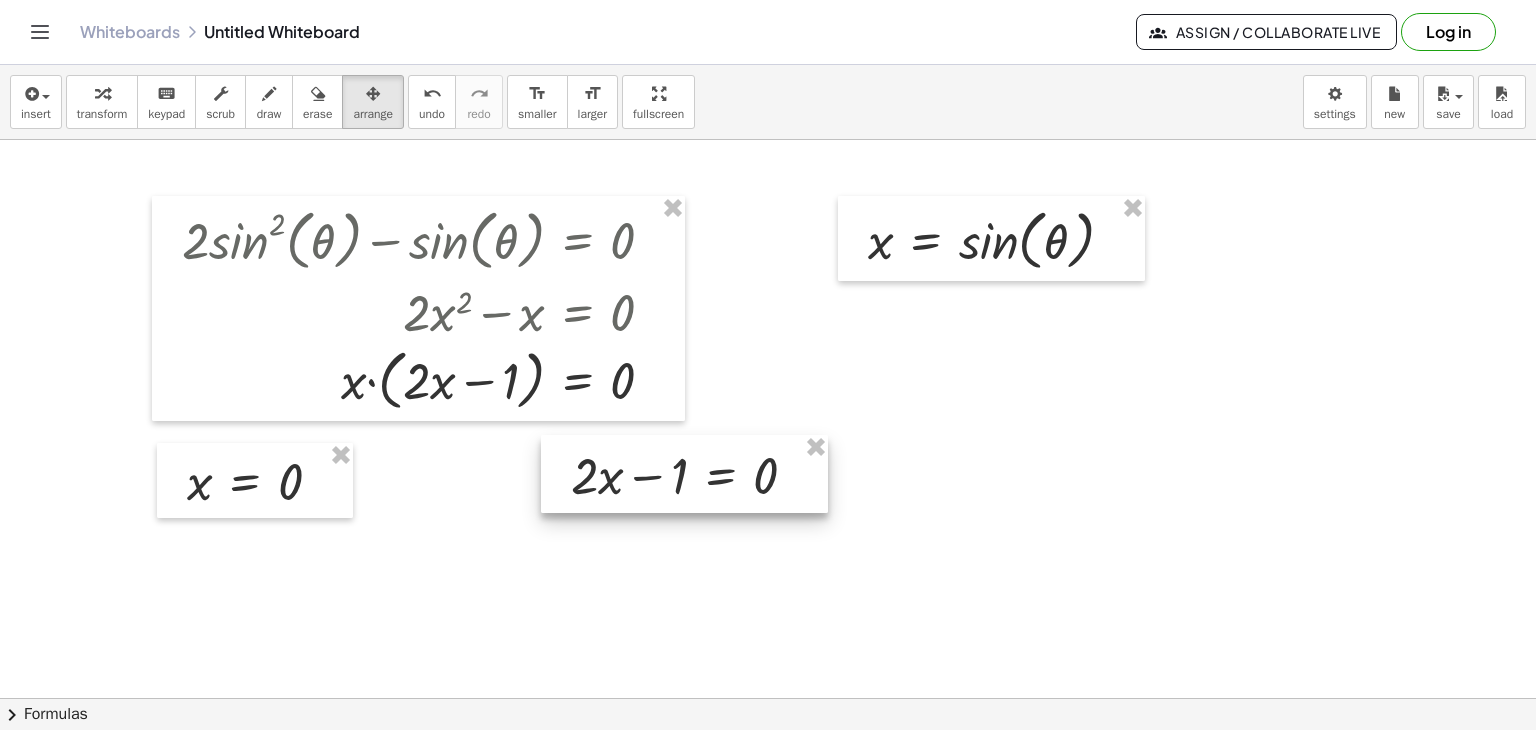 drag, startPoint x: 924, startPoint y: 401, endPoint x: 627, endPoint y: 473, distance: 305.6027 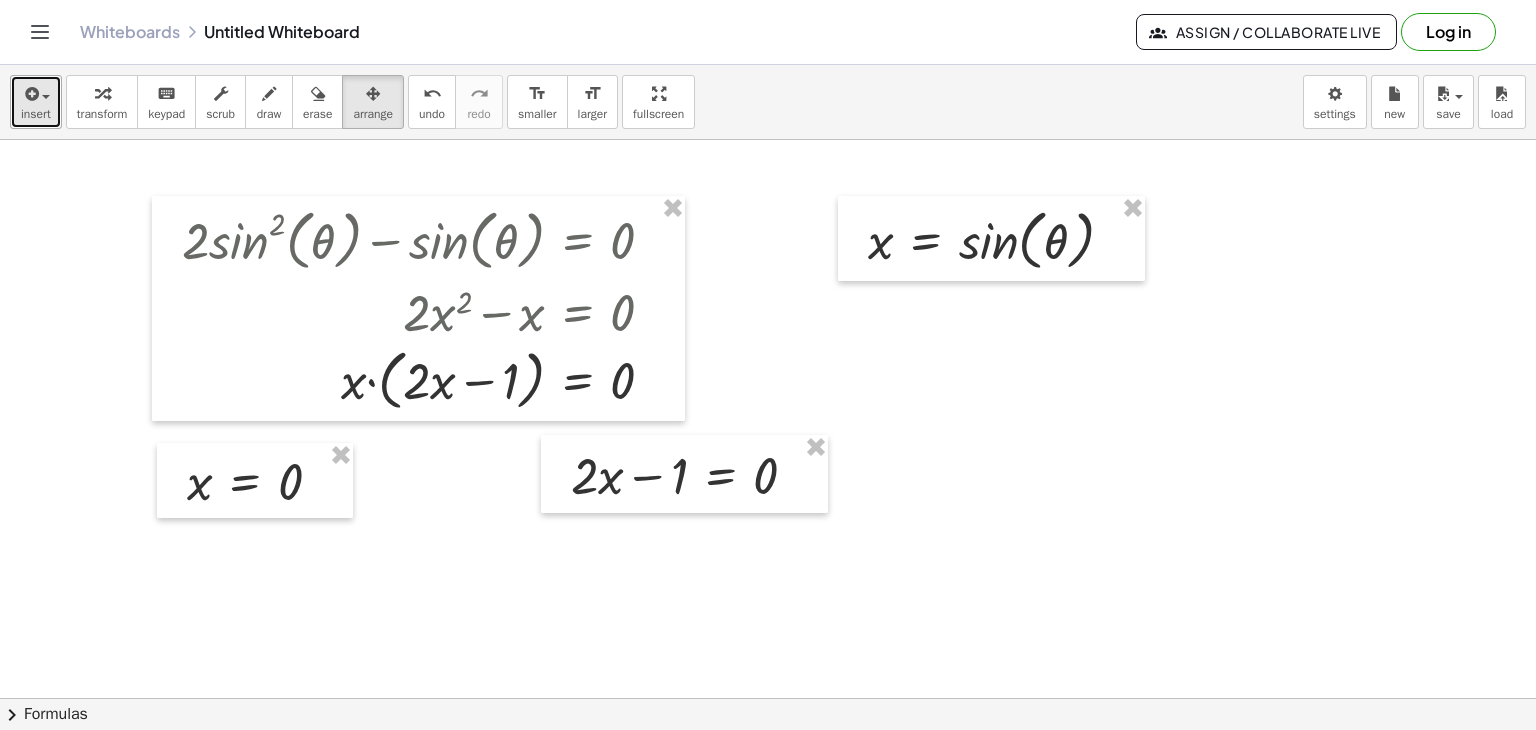 click at bounding box center [41, 96] 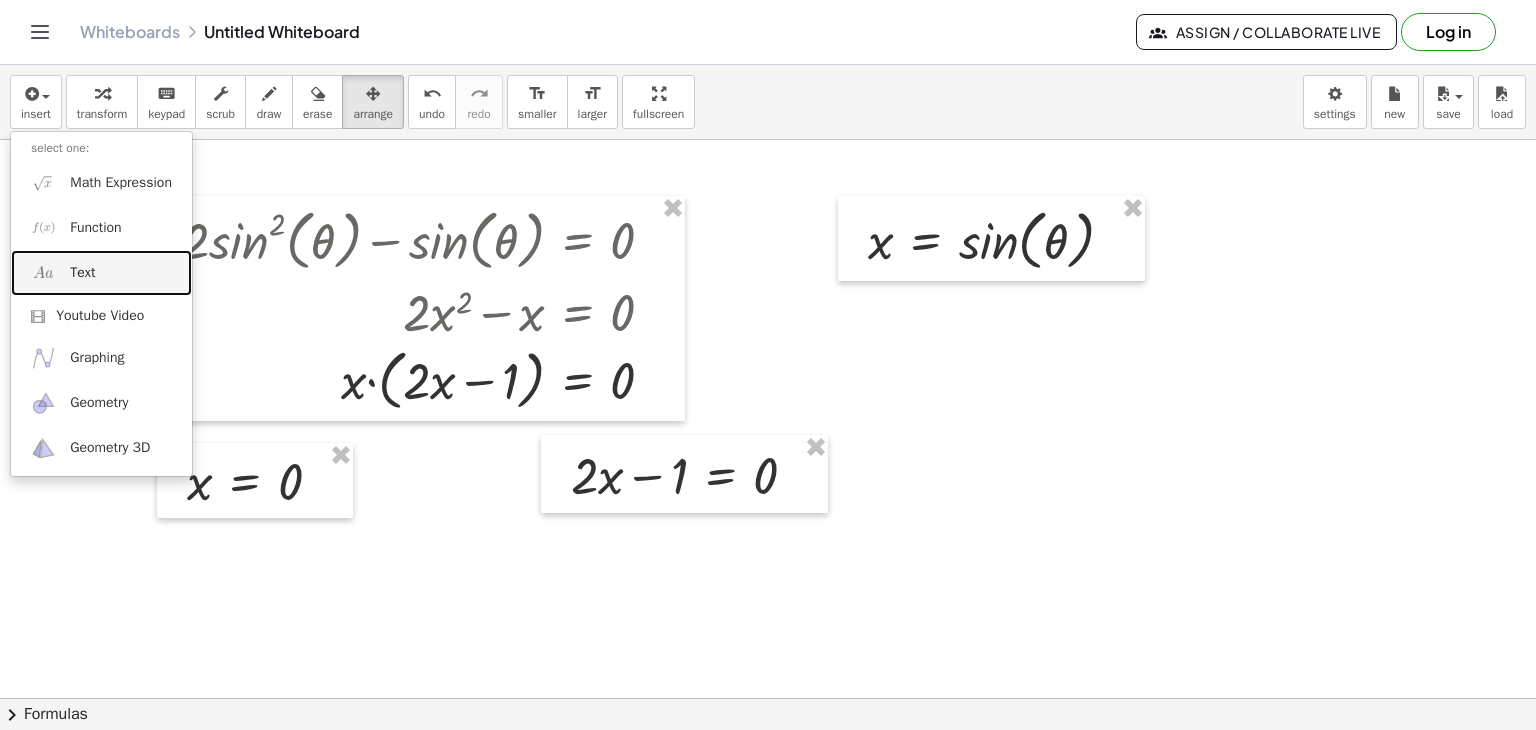 click at bounding box center (43, 272) 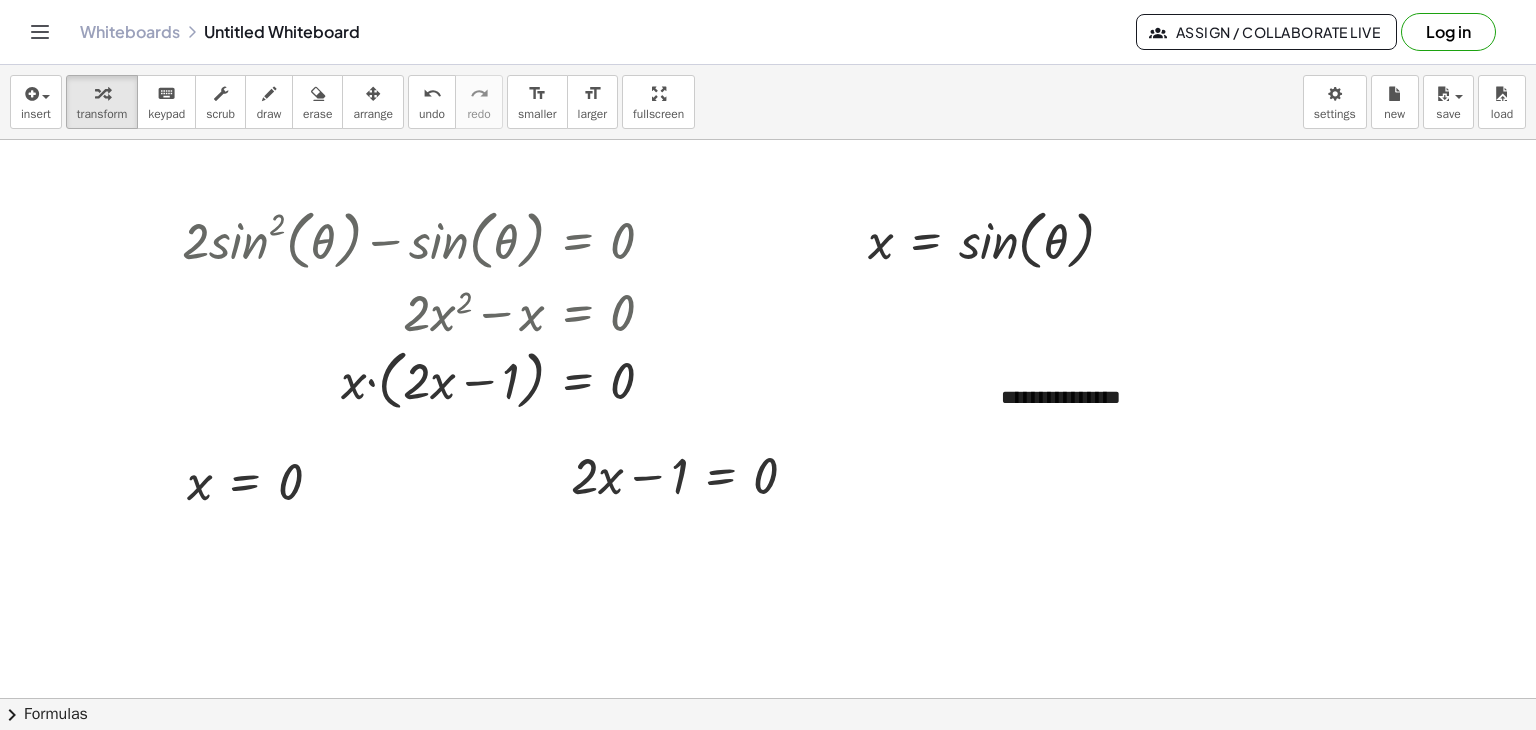 type 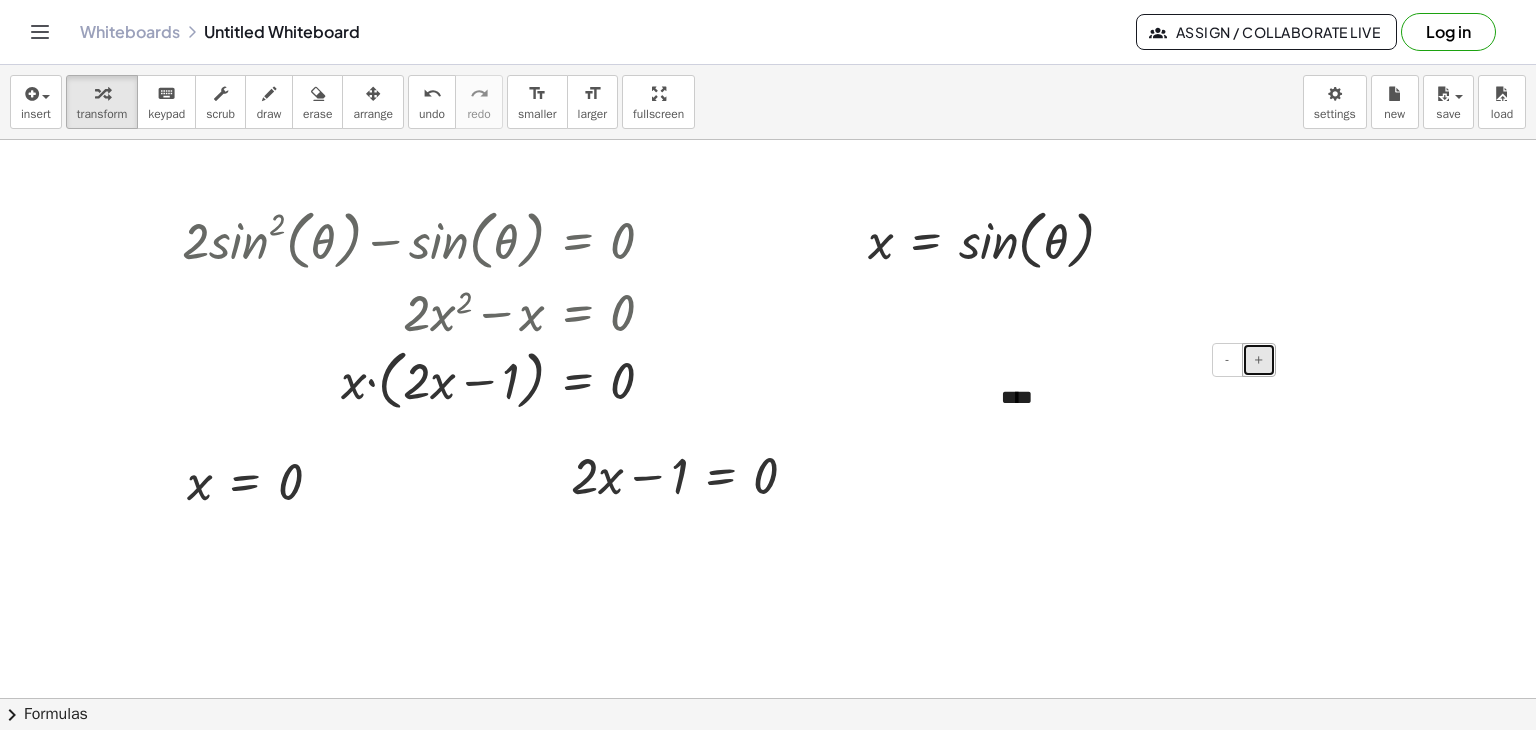 click on "+" at bounding box center [1259, 360] 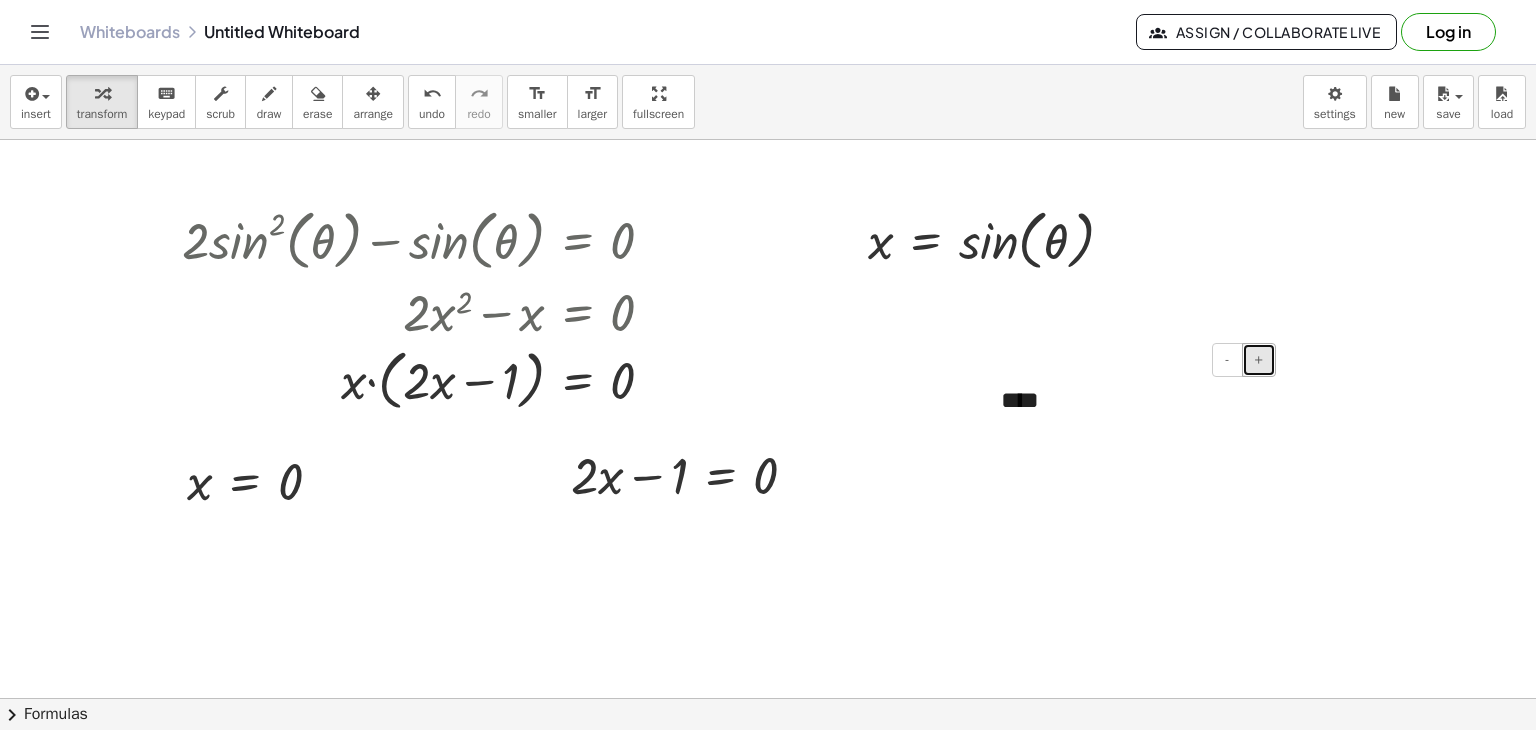 click on "+" at bounding box center [1259, 360] 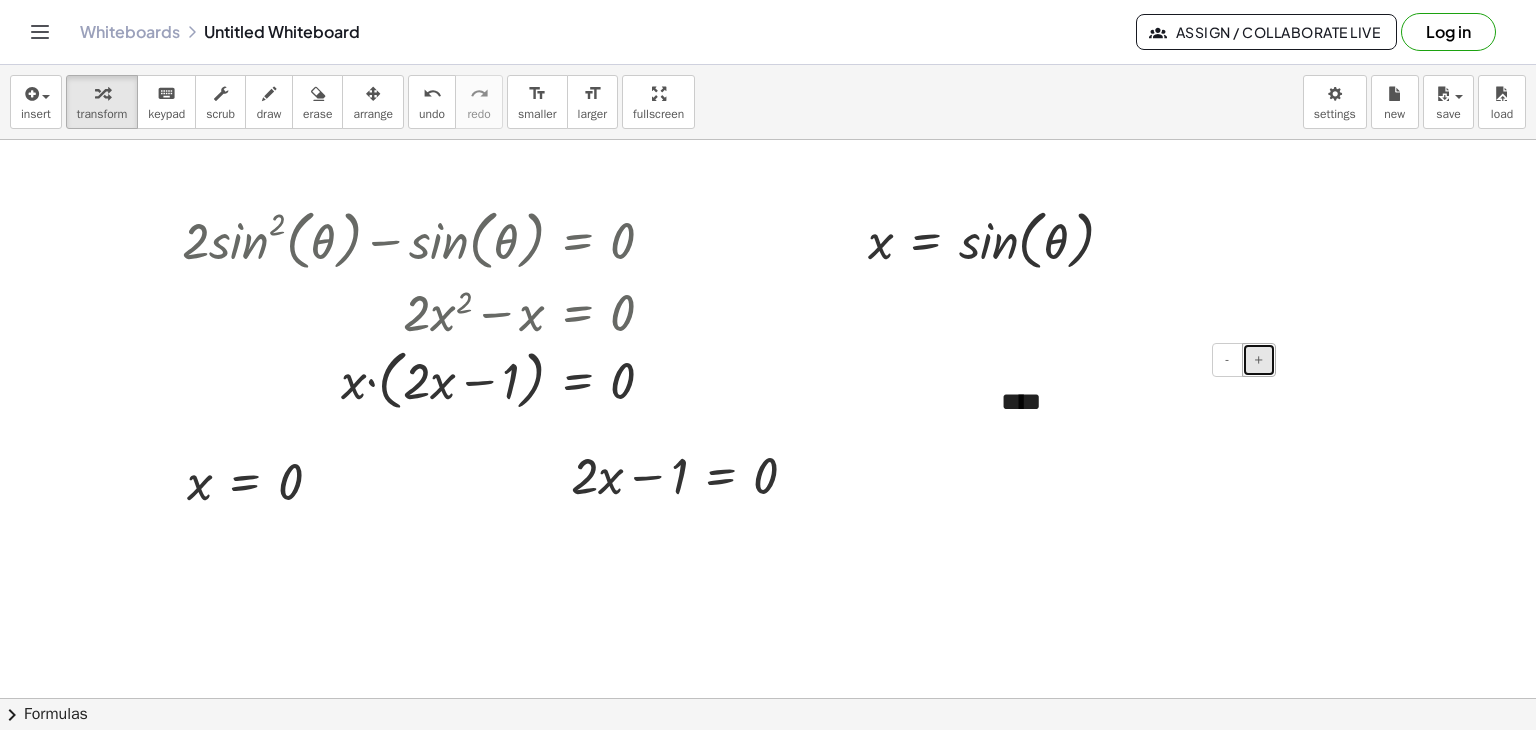 click on "+" at bounding box center [1259, 360] 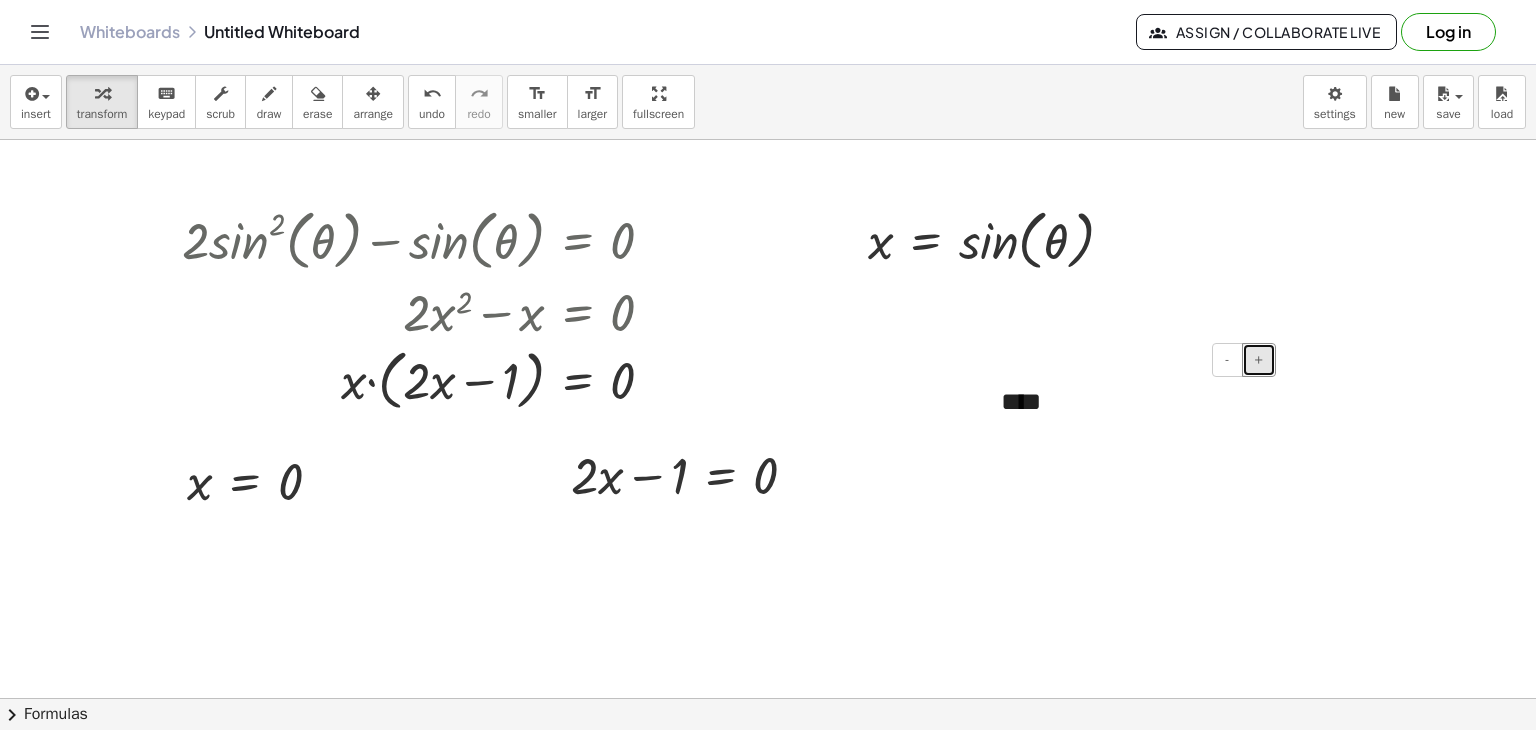 drag, startPoint x: 1253, startPoint y: 369, endPoint x: 1192, endPoint y: 376, distance: 61.400326 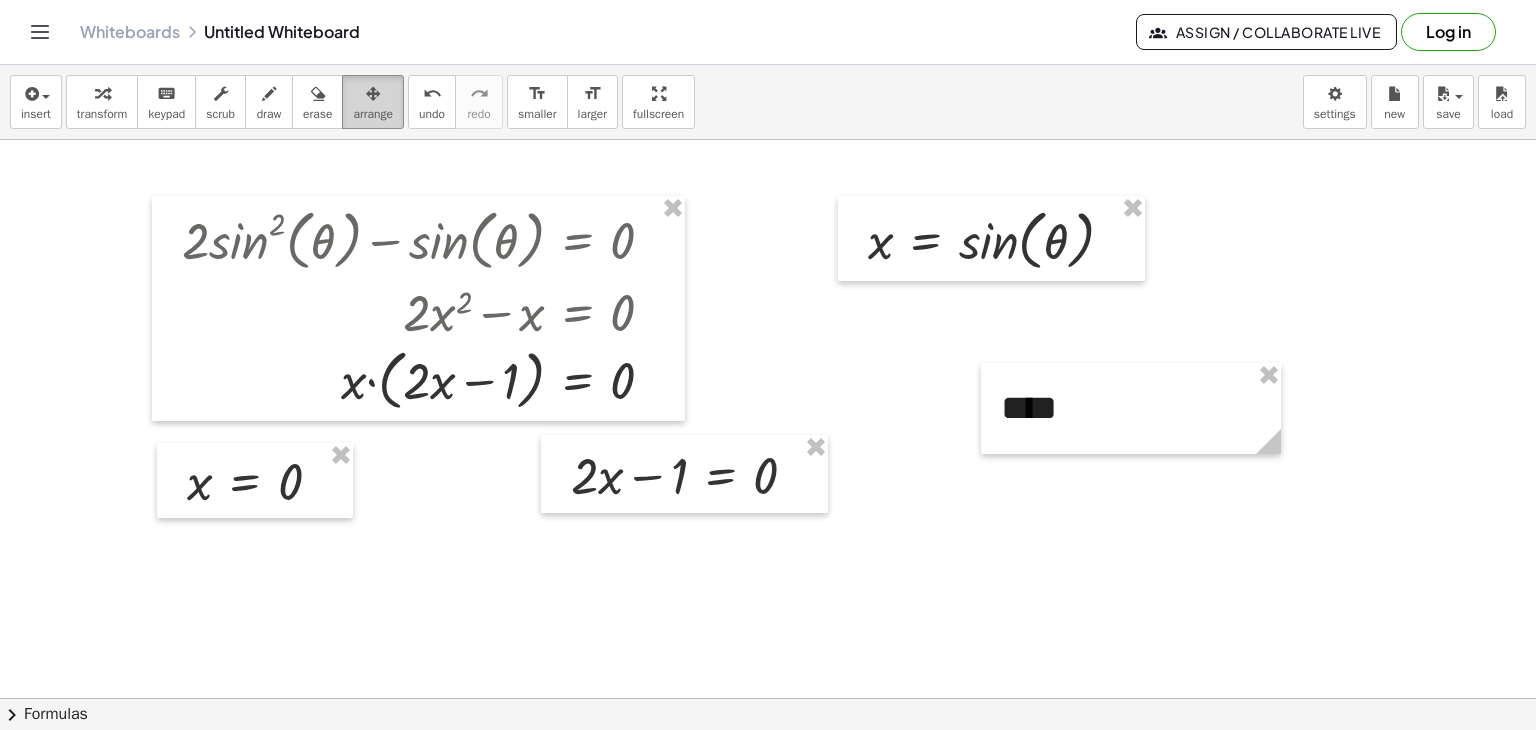 drag, startPoint x: 380, startPoint y: 99, endPoint x: 1102, endPoint y: 446, distance: 801.05743 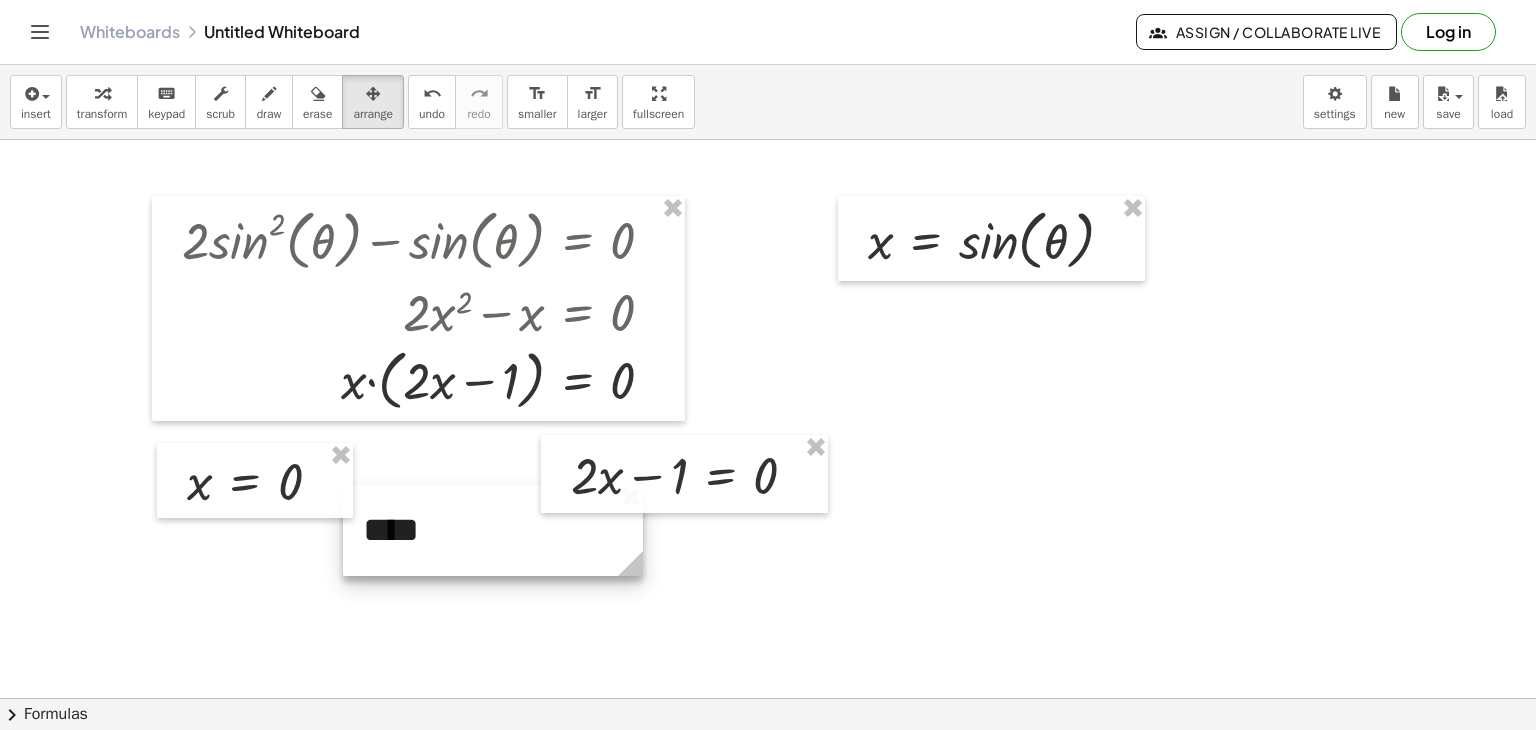 drag, startPoint x: 1096, startPoint y: 413, endPoint x: 460, endPoint y: 536, distance: 647.78467 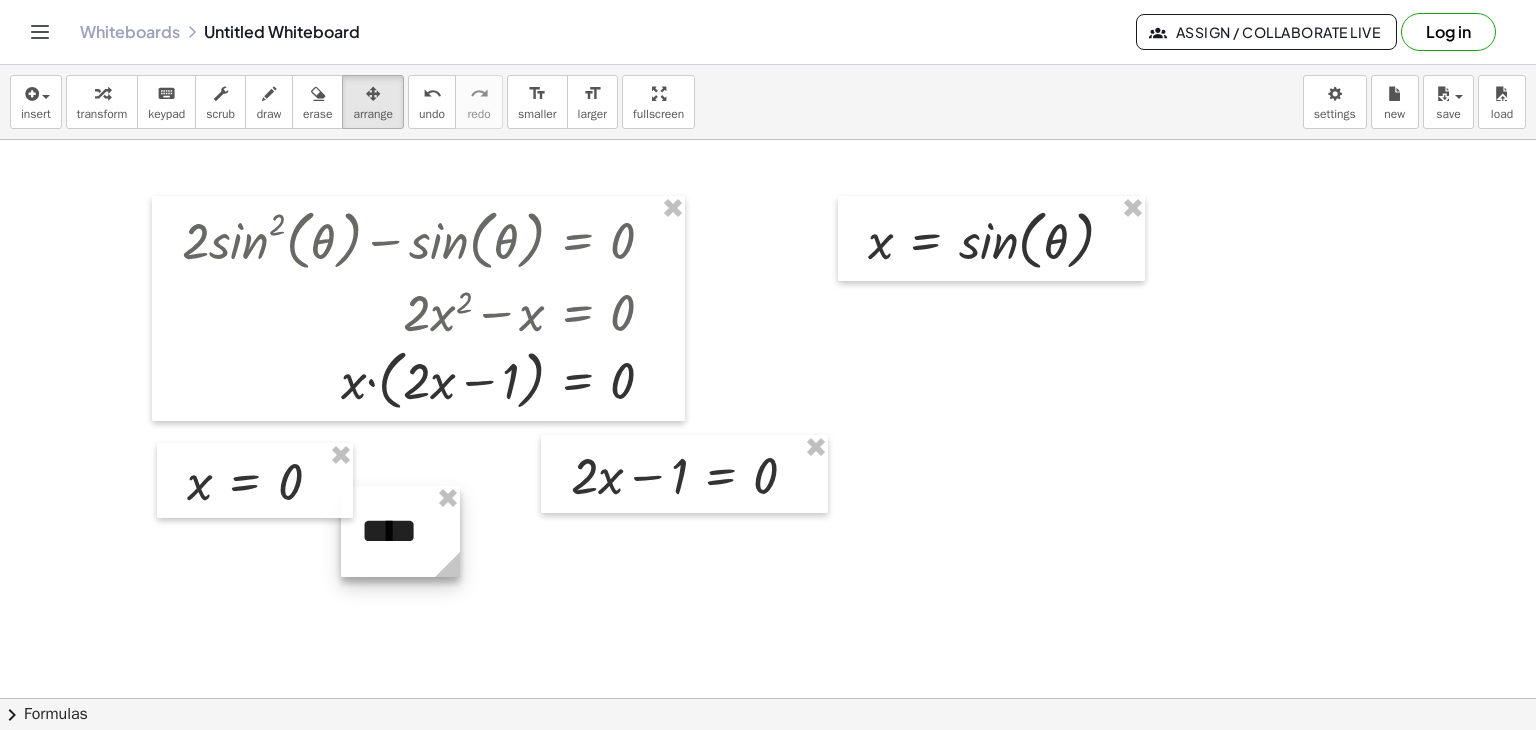 drag, startPoint x: 632, startPoint y: 565, endPoint x: 440, endPoint y: 572, distance: 192.12756 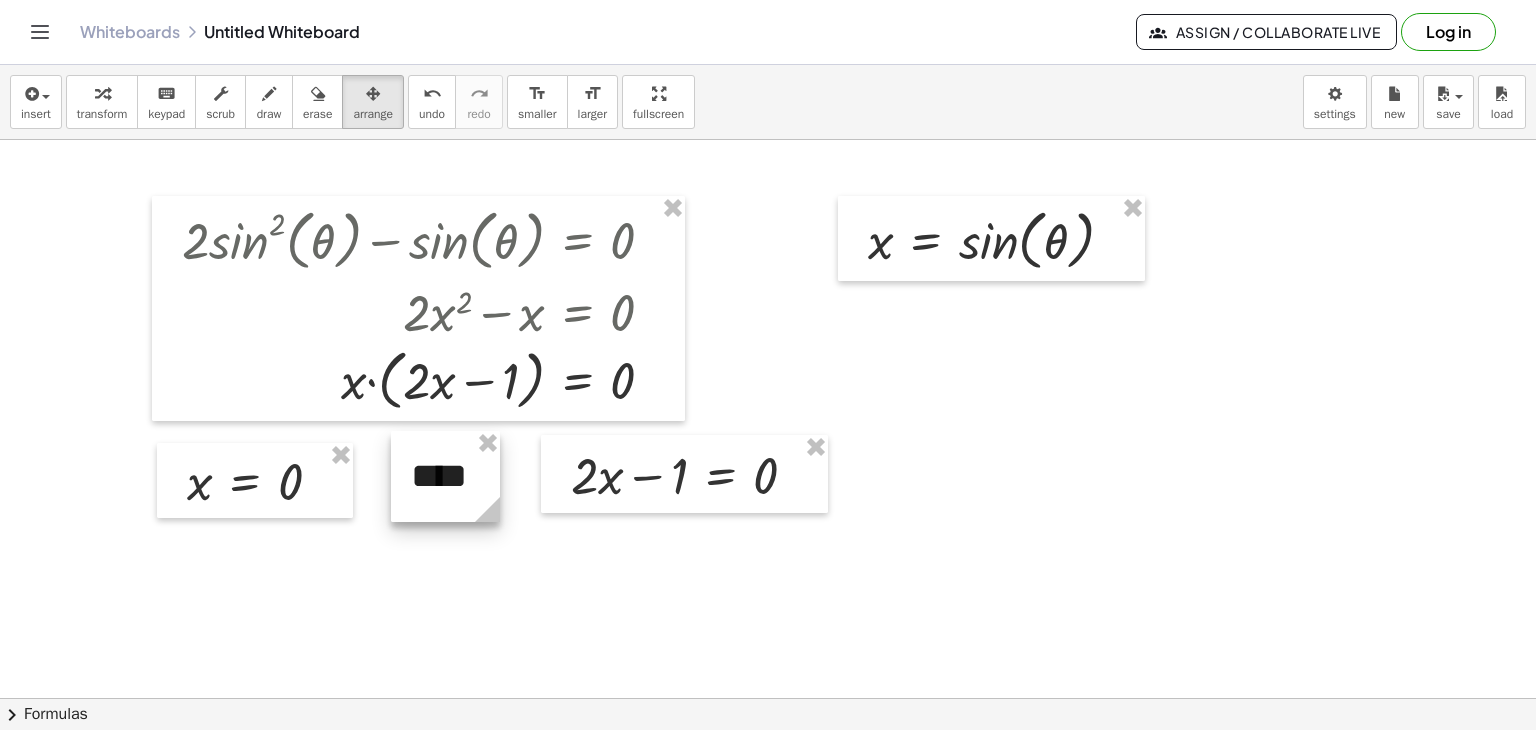 drag, startPoint x: 384, startPoint y: 545, endPoint x: 424, endPoint y: 490, distance: 68.007355 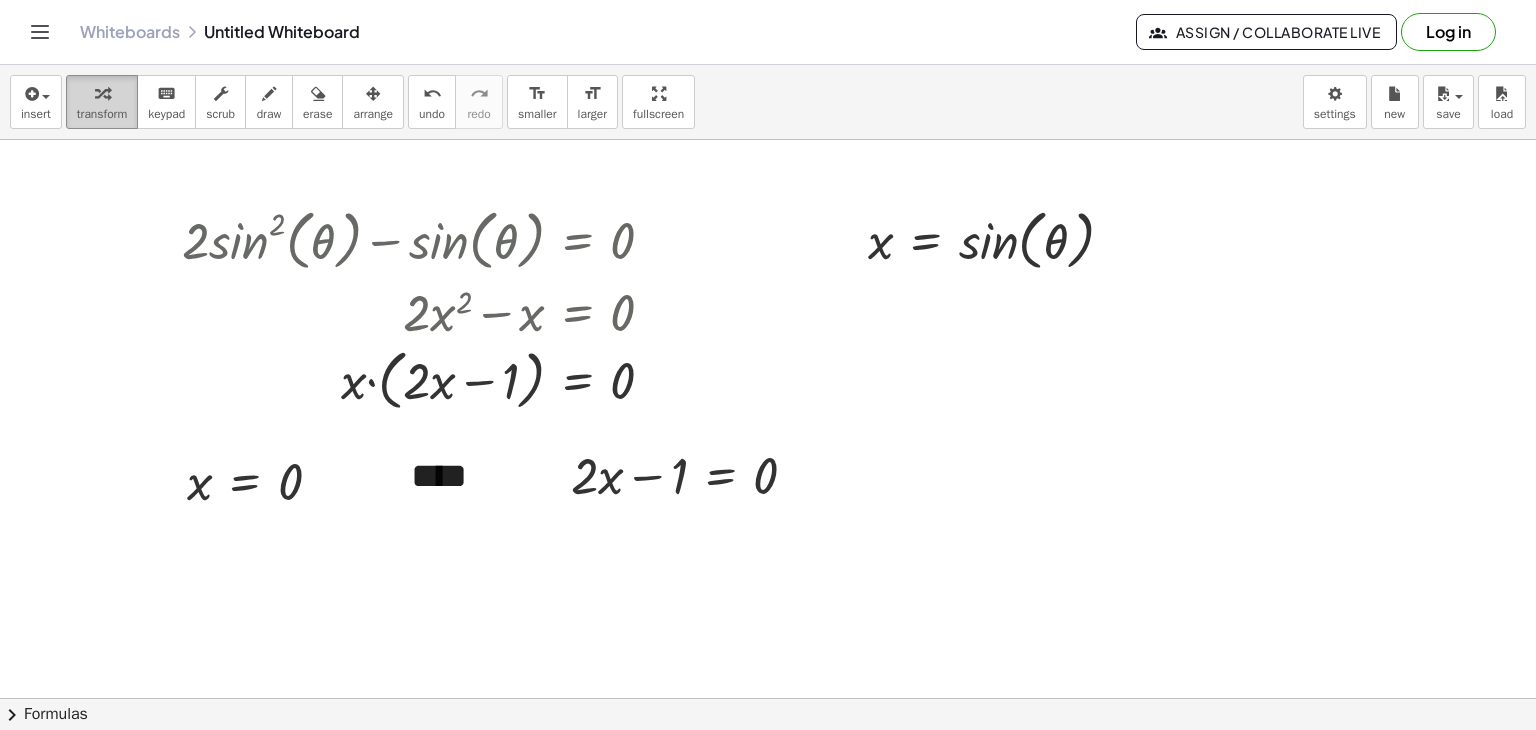 click at bounding box center [102, 94] 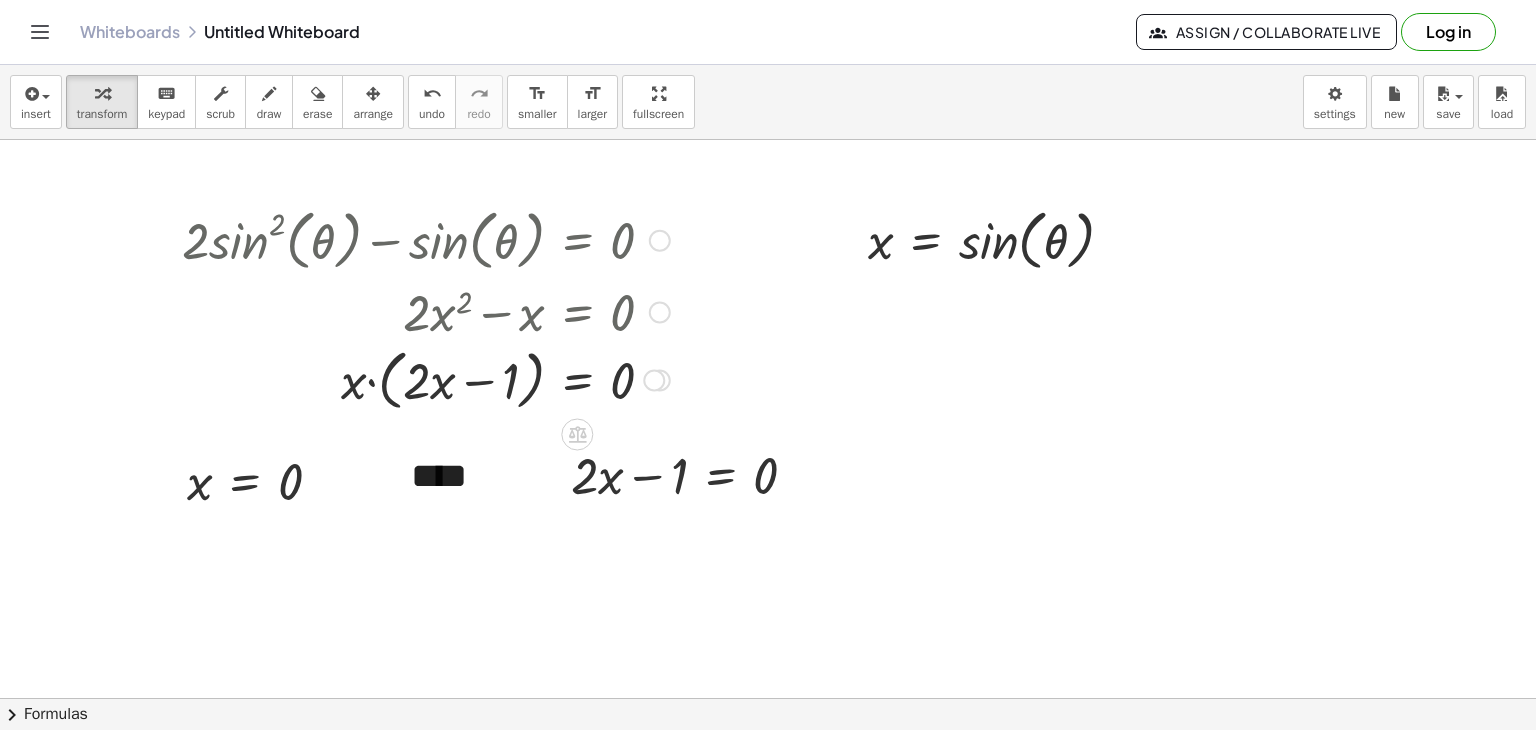 click on "Copied done" at bounding box center [654, 380] 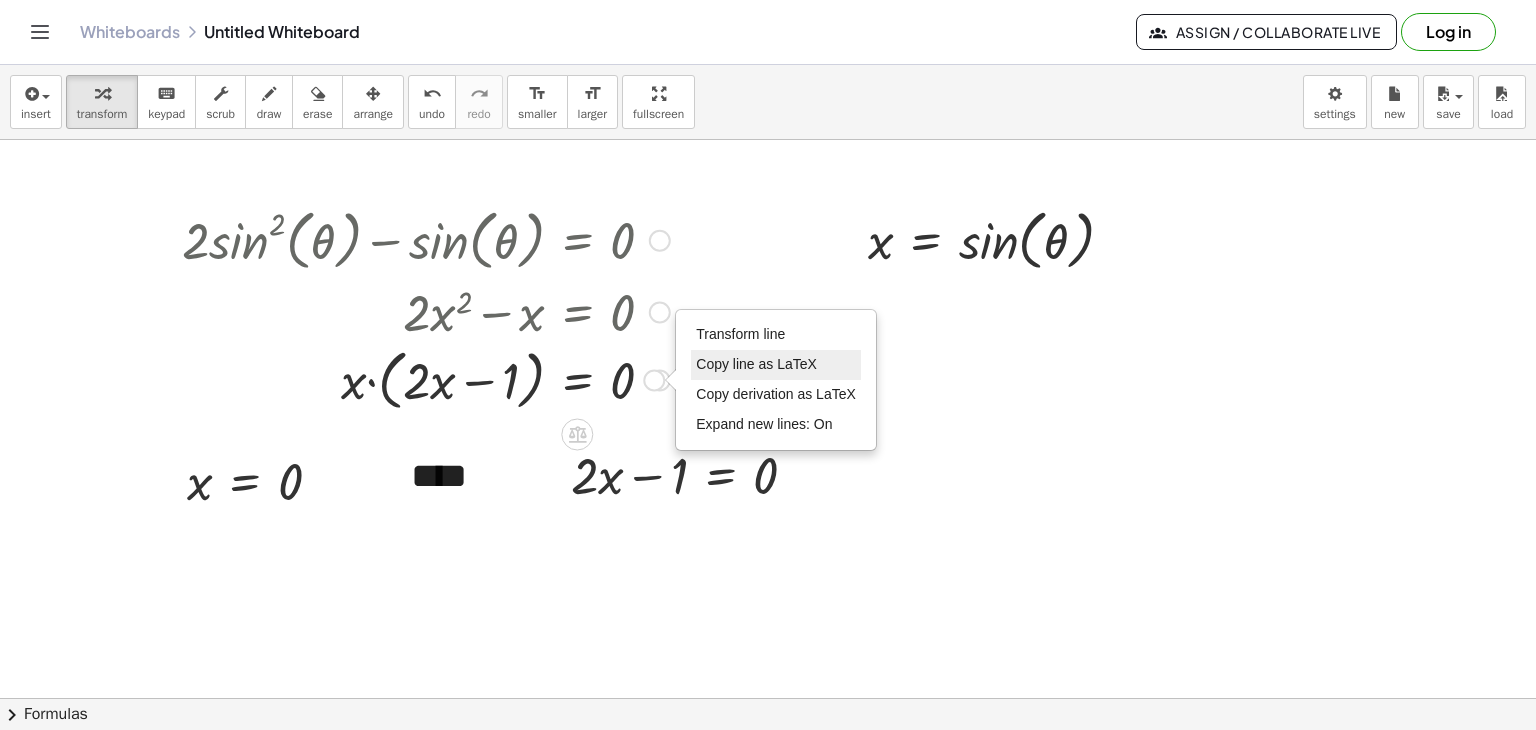 click on "Copy line as LaTeX" at bounding box center (756, 364) 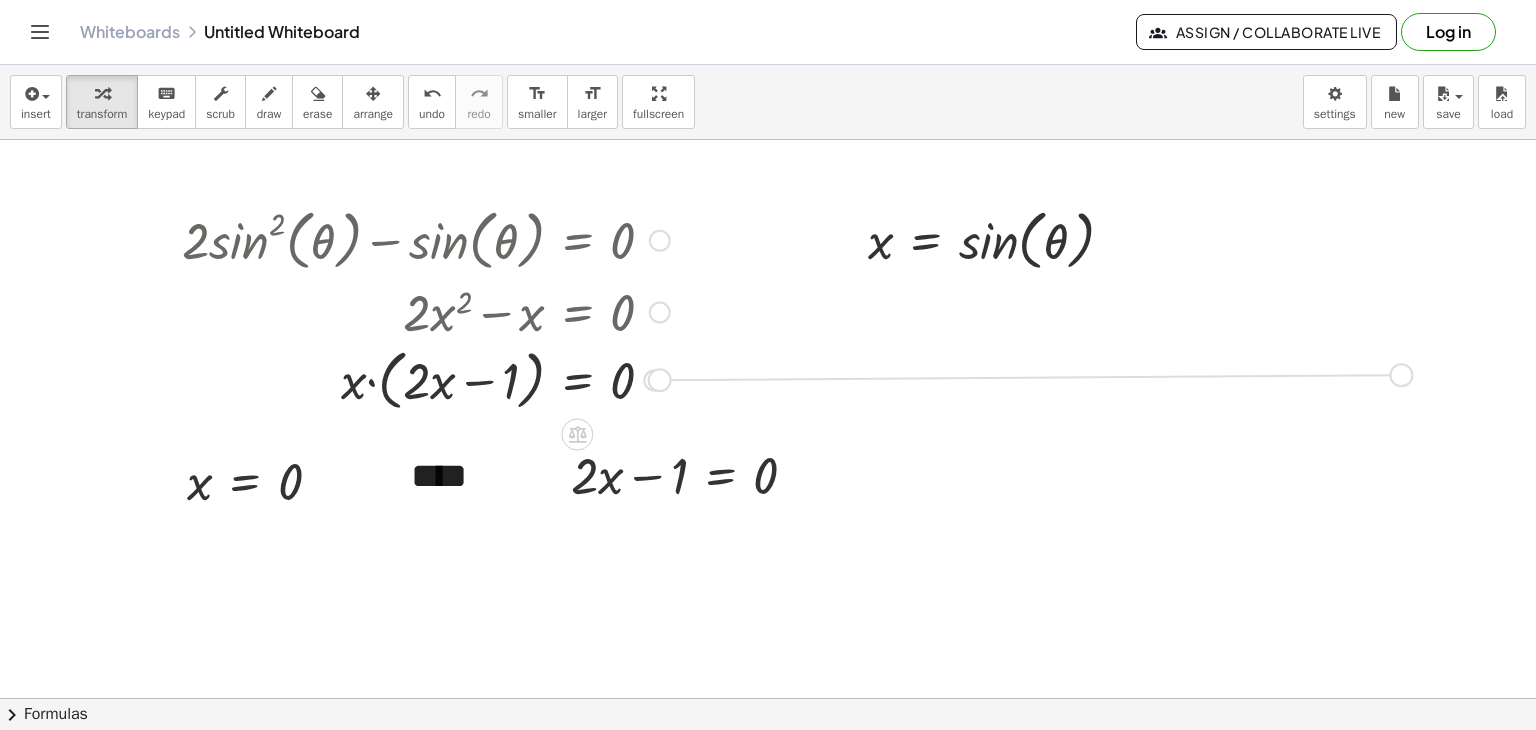 drag, startPoint x: 653, startPoint y: 373, endPoint x: 1416, endPoint y: 377, distance: 763.0105 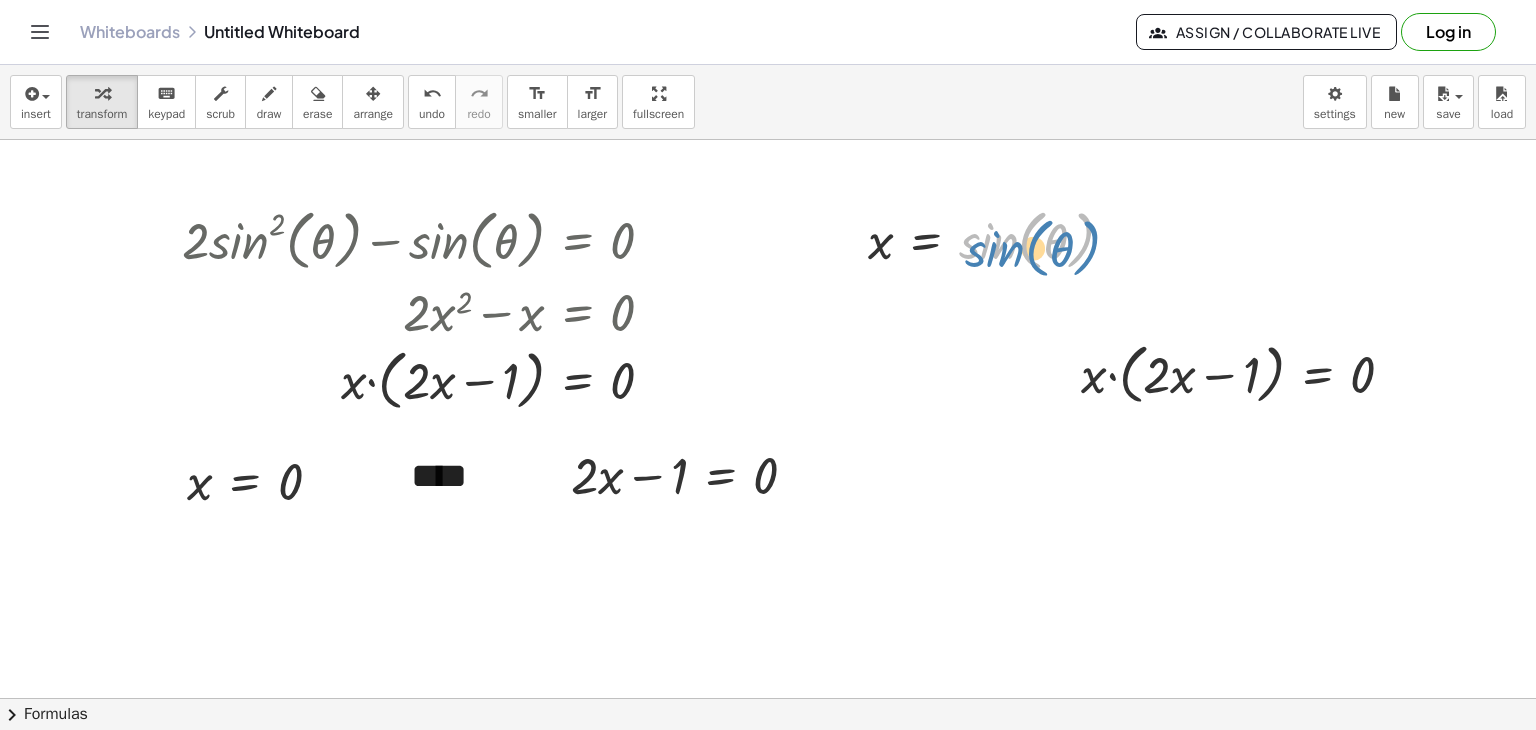drag, startPoint x: 1002, startPoint y: 238, endPoint x: 890, endPoint y: 244, distance: 112.1606 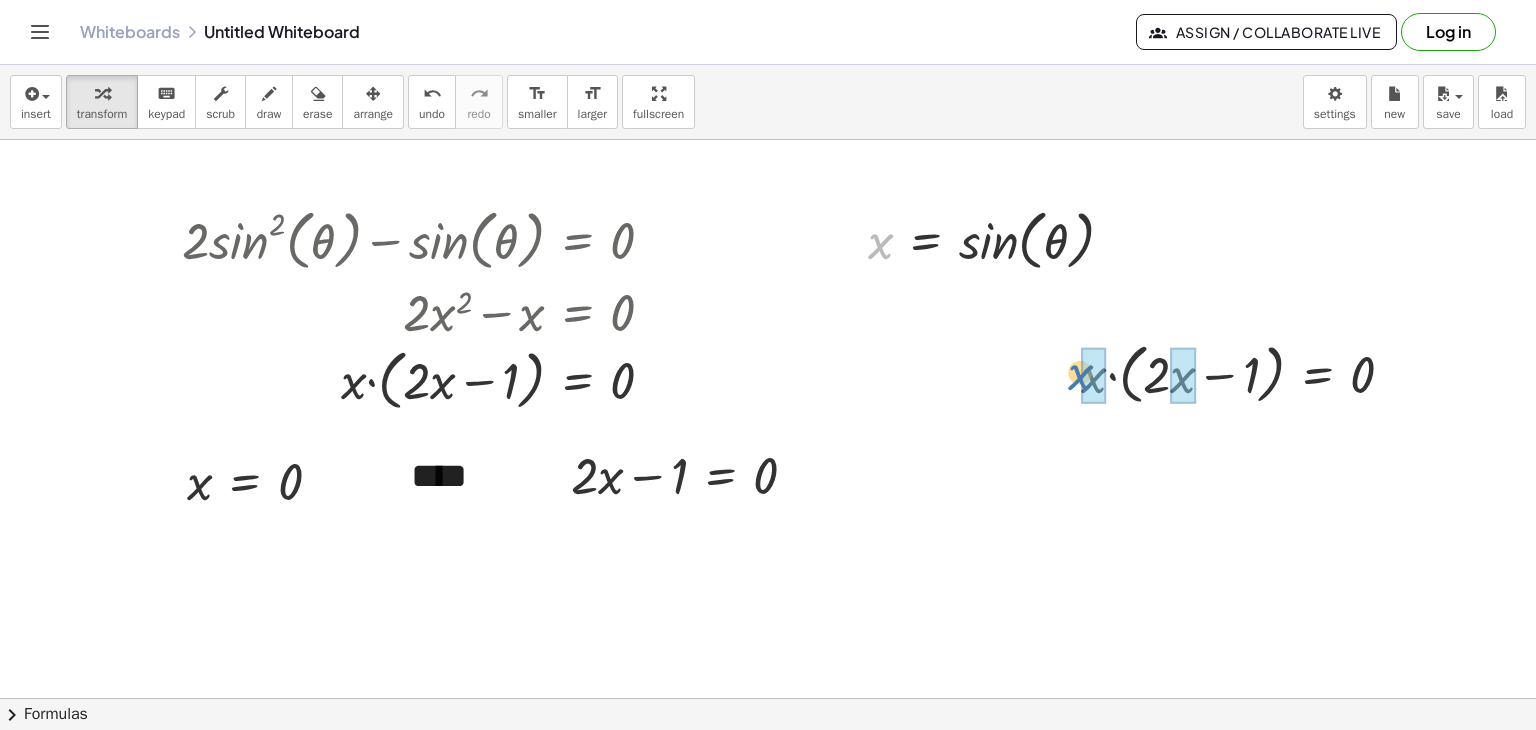 drag, startPoint x: 883, startPoint y: 237, endPoint x: 1097, endPoint y: 371, distance: 252.49158 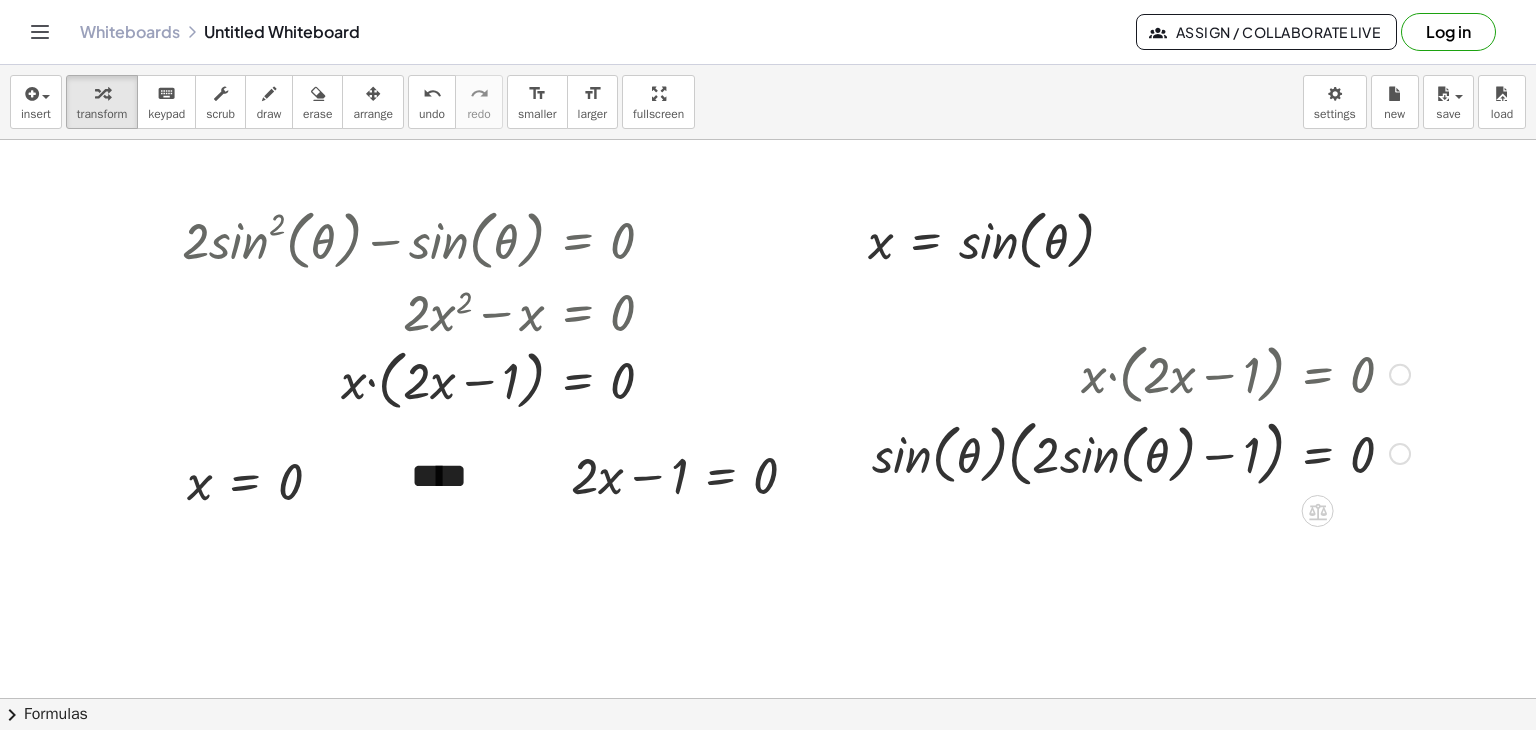 click at bounding box center (1400, 454) 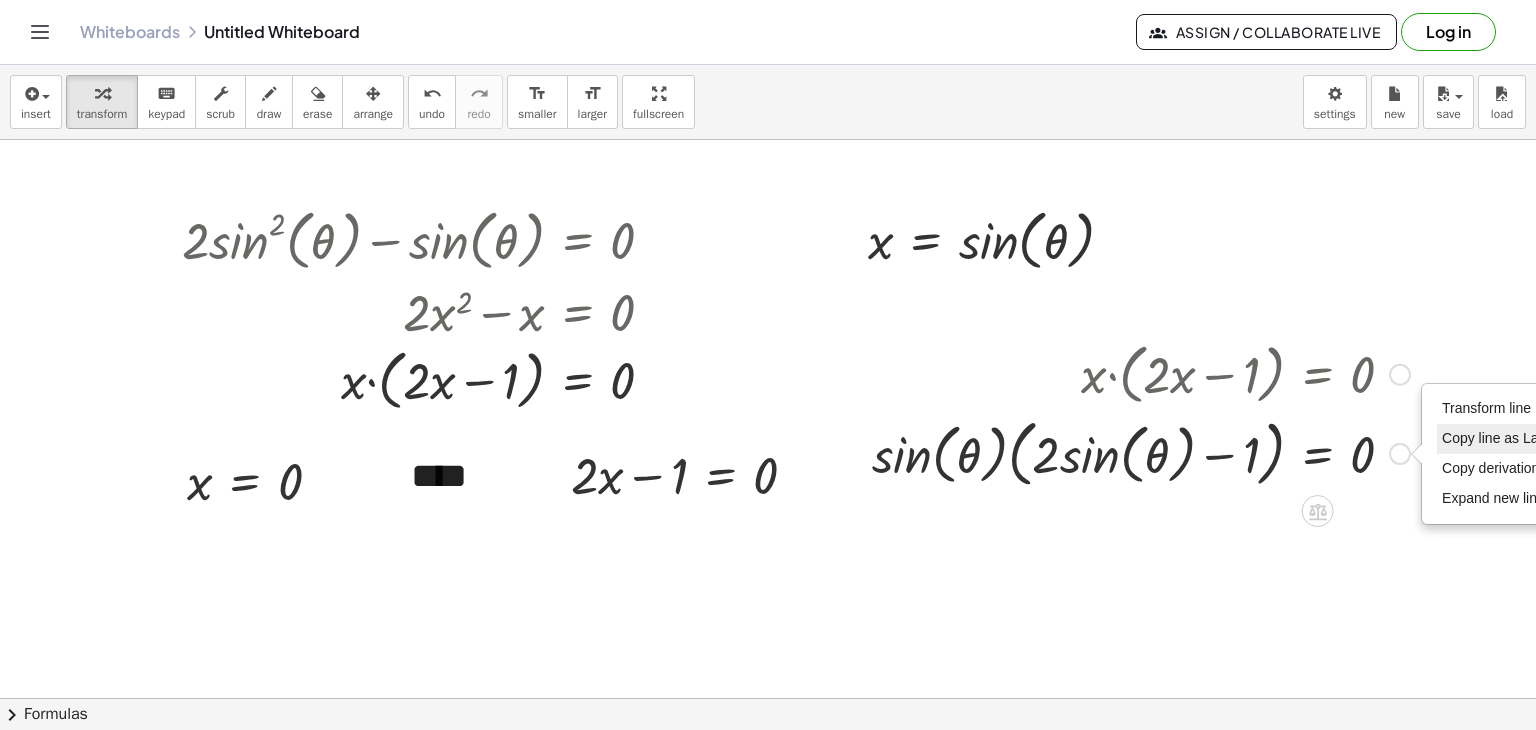 click on "Copy line as LaTeX" at bounding box center [1502, 438] 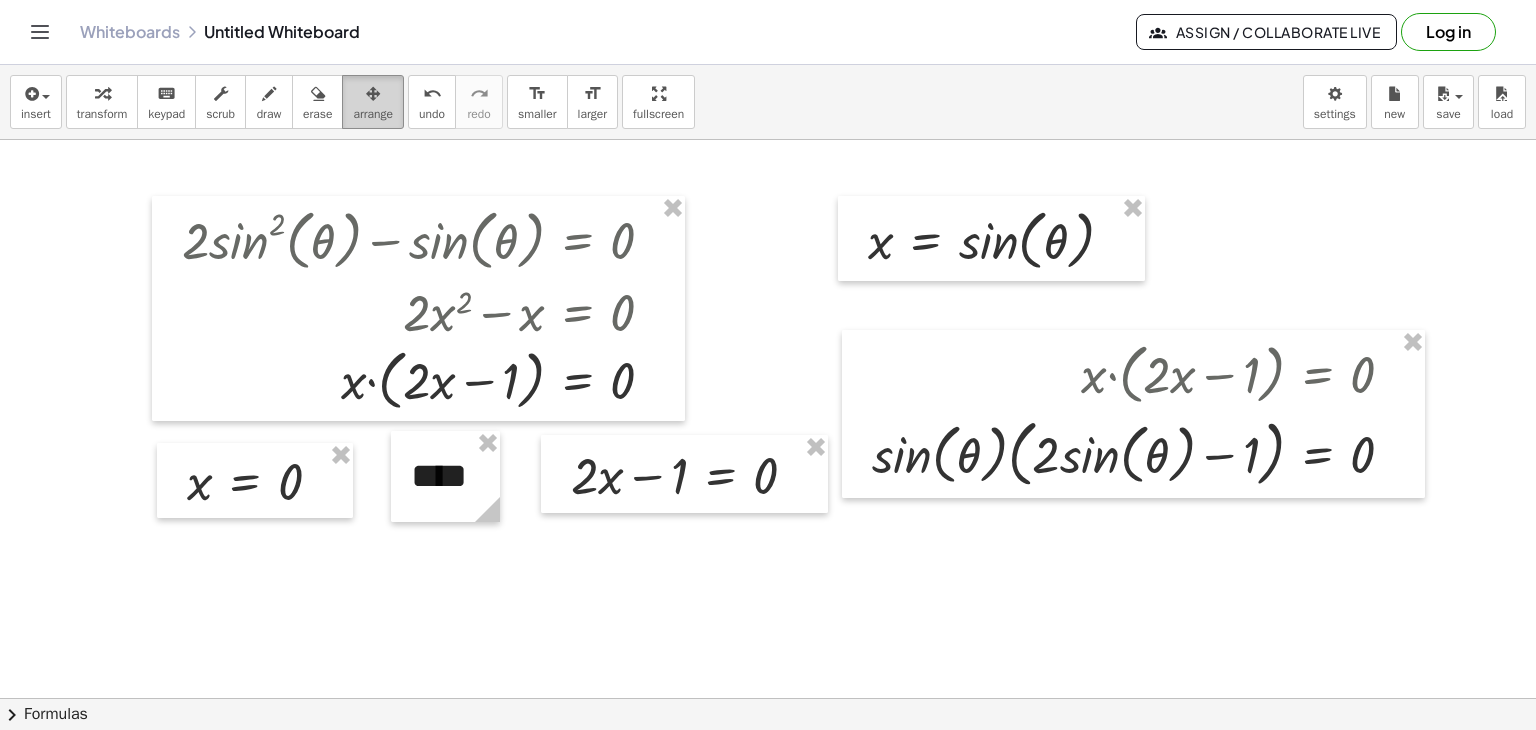 click at bounding box center (373, 94) 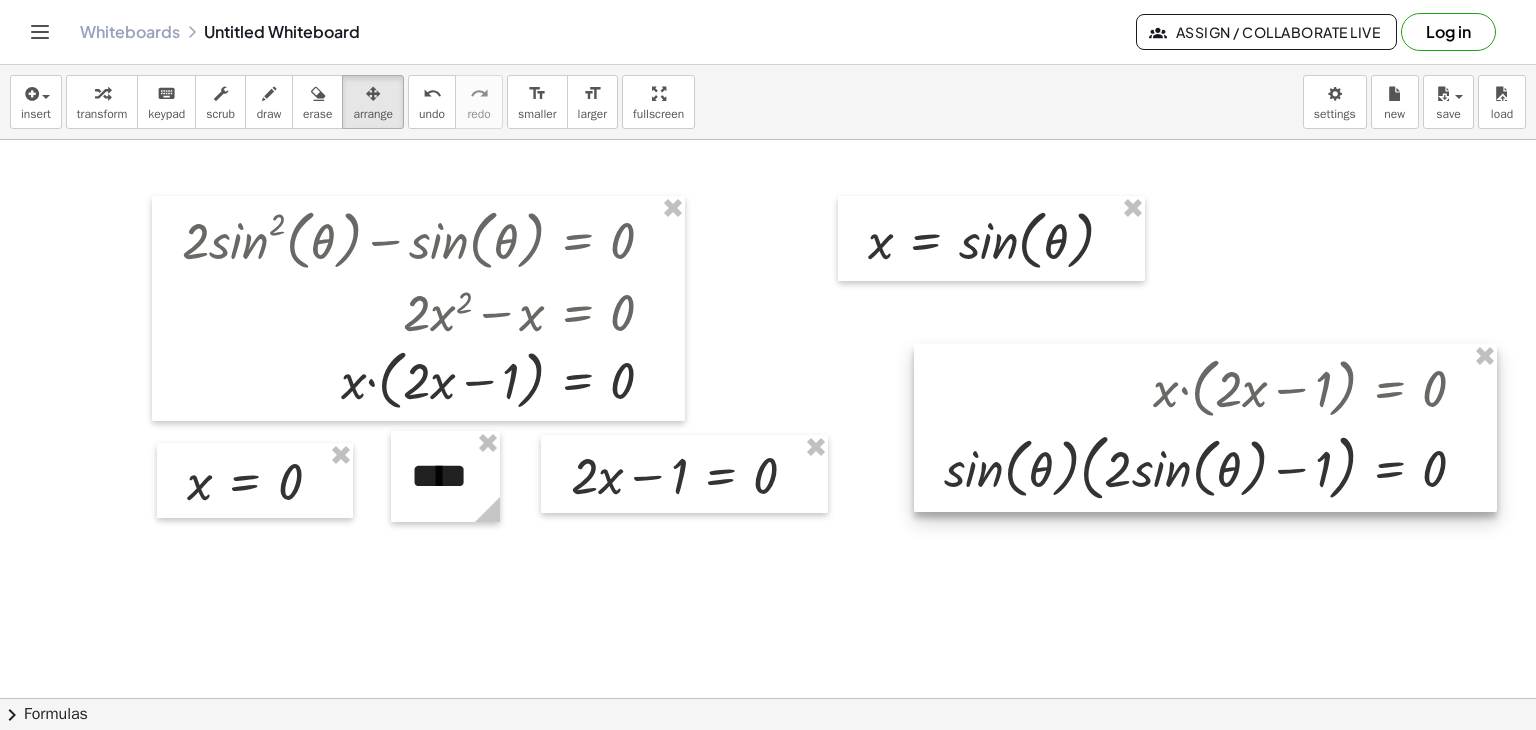 drag, startPoint x: 1077, startPoint y: 457, endPoint x: 1138, endPoint y: 469, distance: 62.169125 